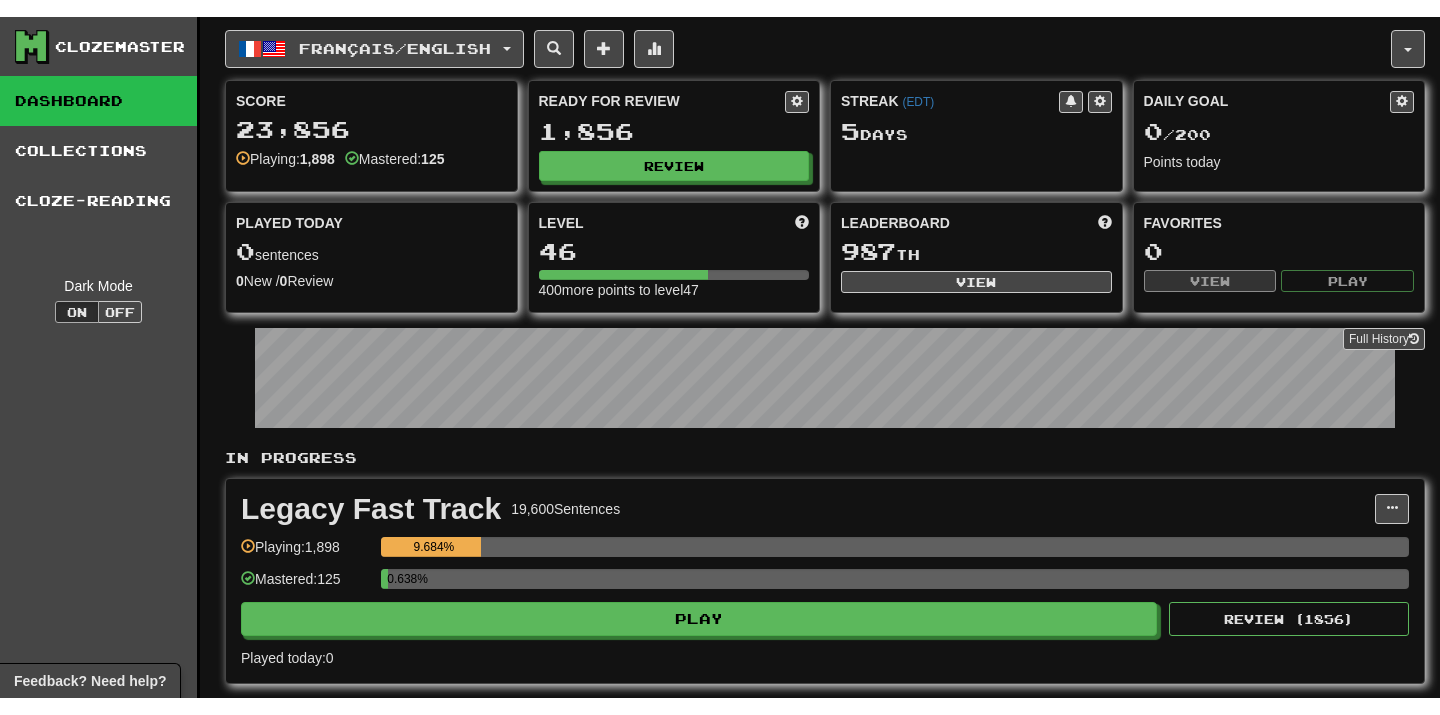 scroll, scrollTop: 0, scrollLeft: 0, axis: both 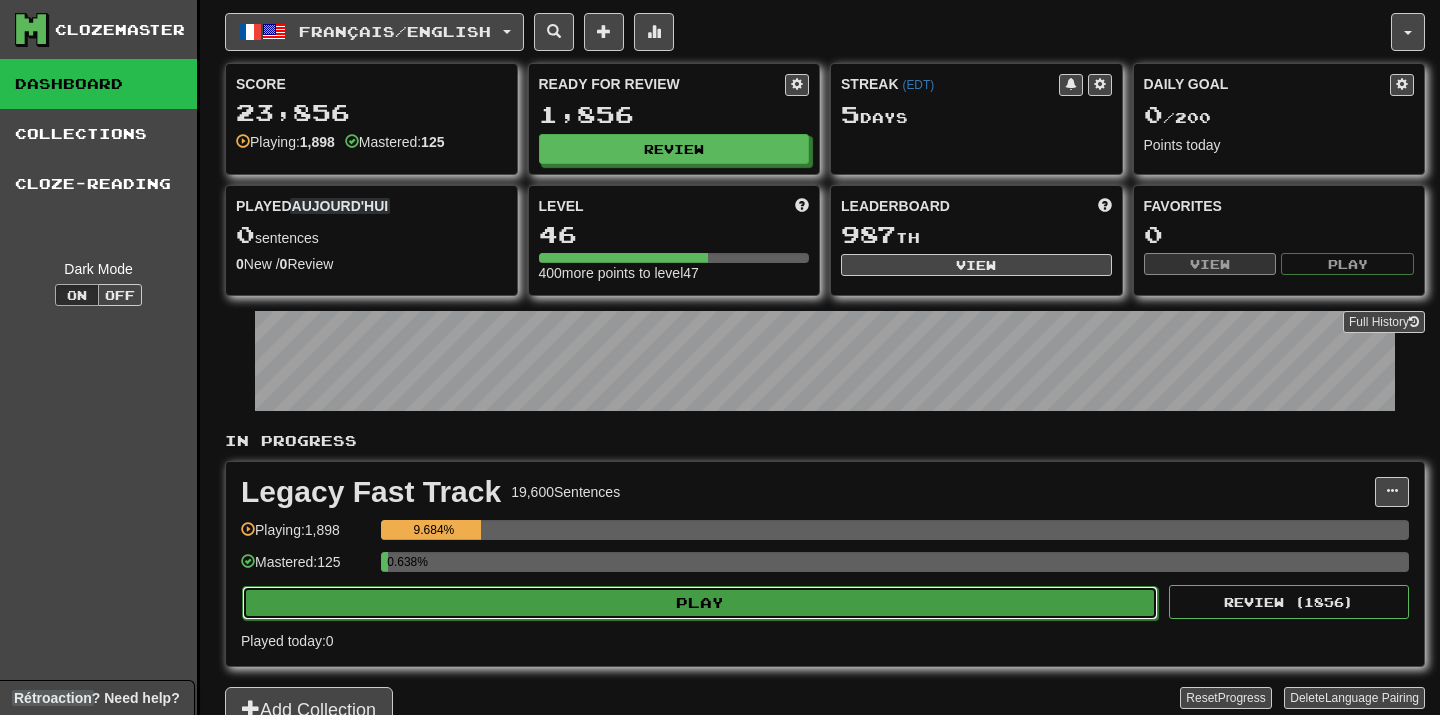 click on "Play" at bounding box center [700, 603] 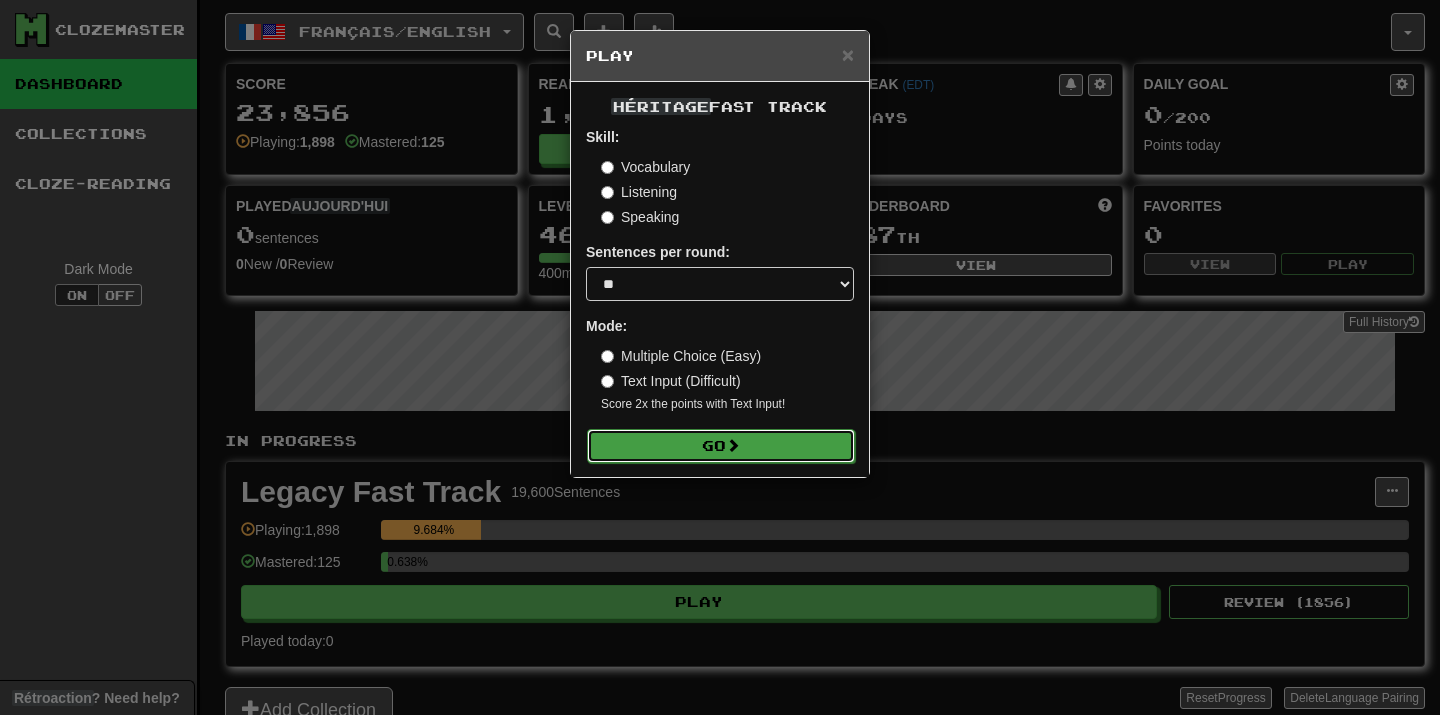 click on "Go" at bounding box center [721, 446] 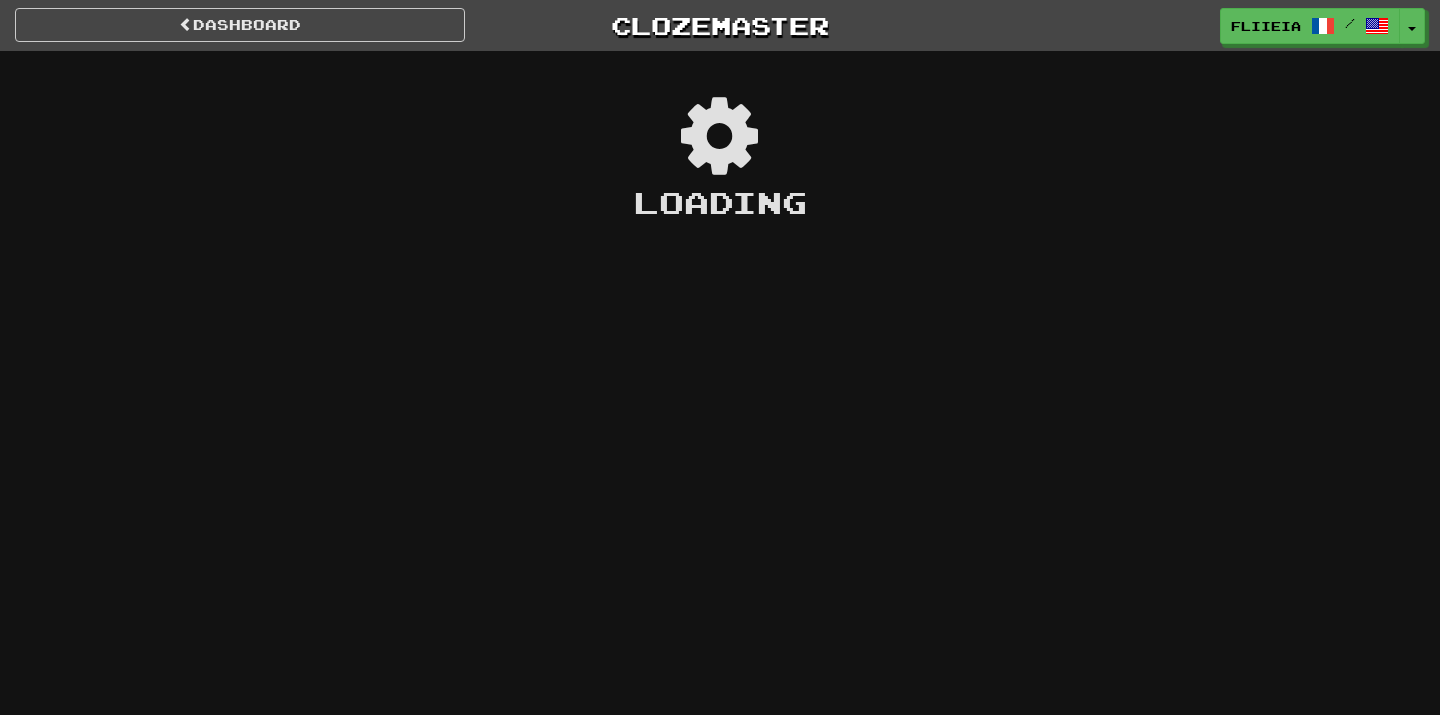 scroll, scrollTop: 0, scrollLeft: 0, axis: both 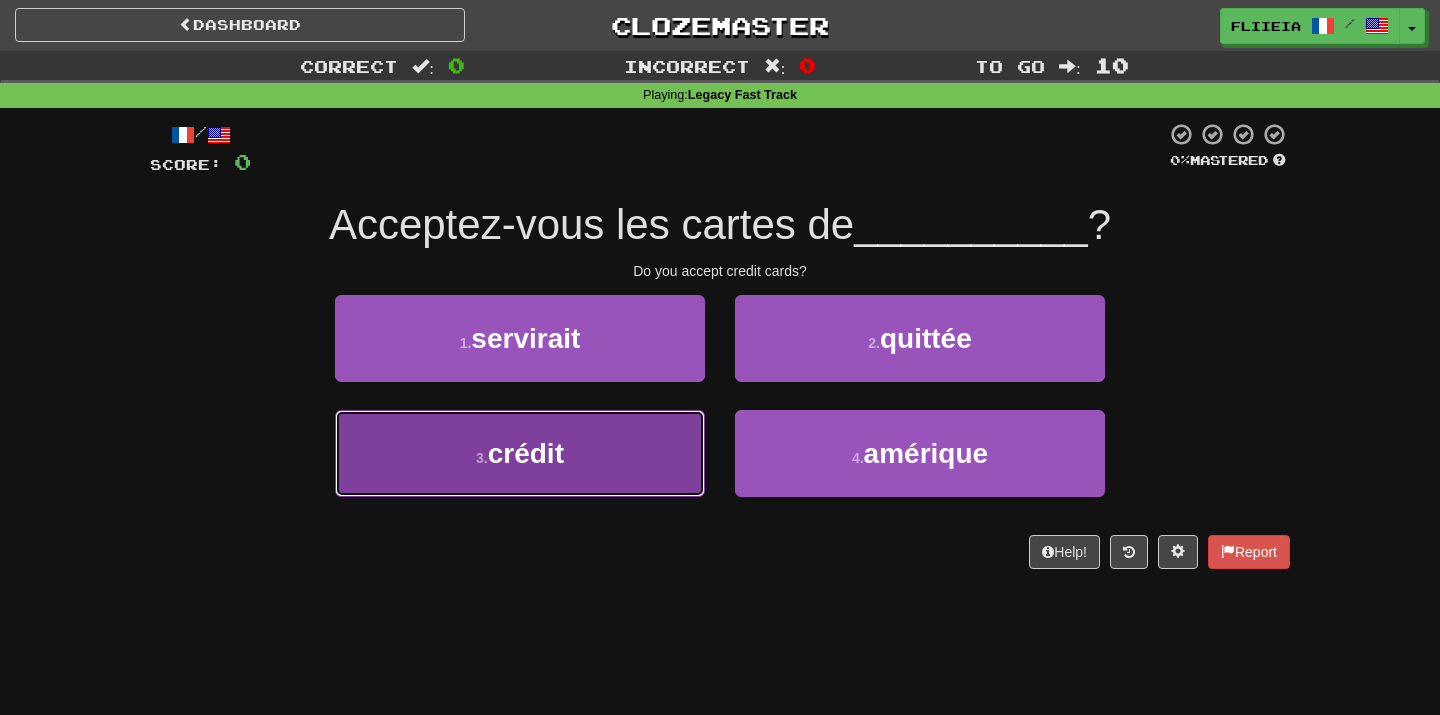 click on "3 .  crédit" at bounding box center (520, 453) 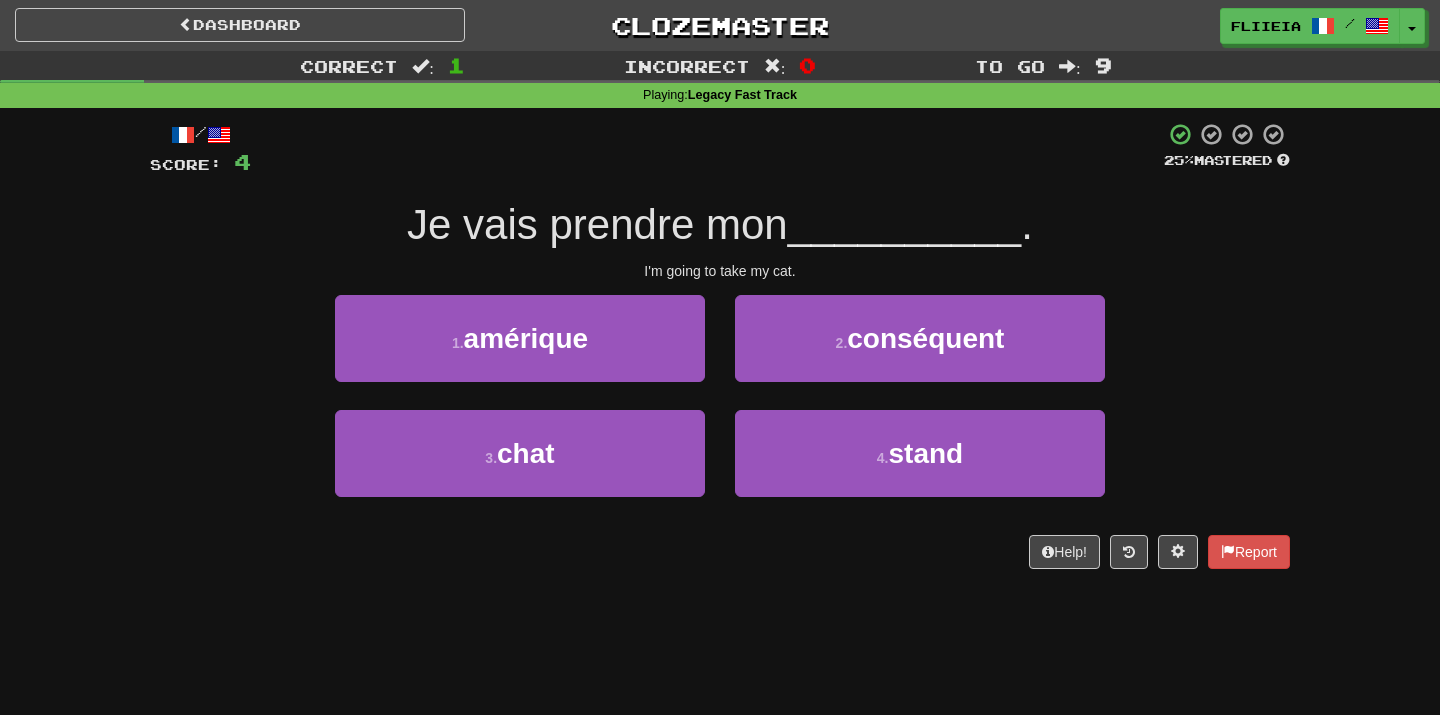 click on "1 .  [COUNTRY]" at bounding box center [520, 352] 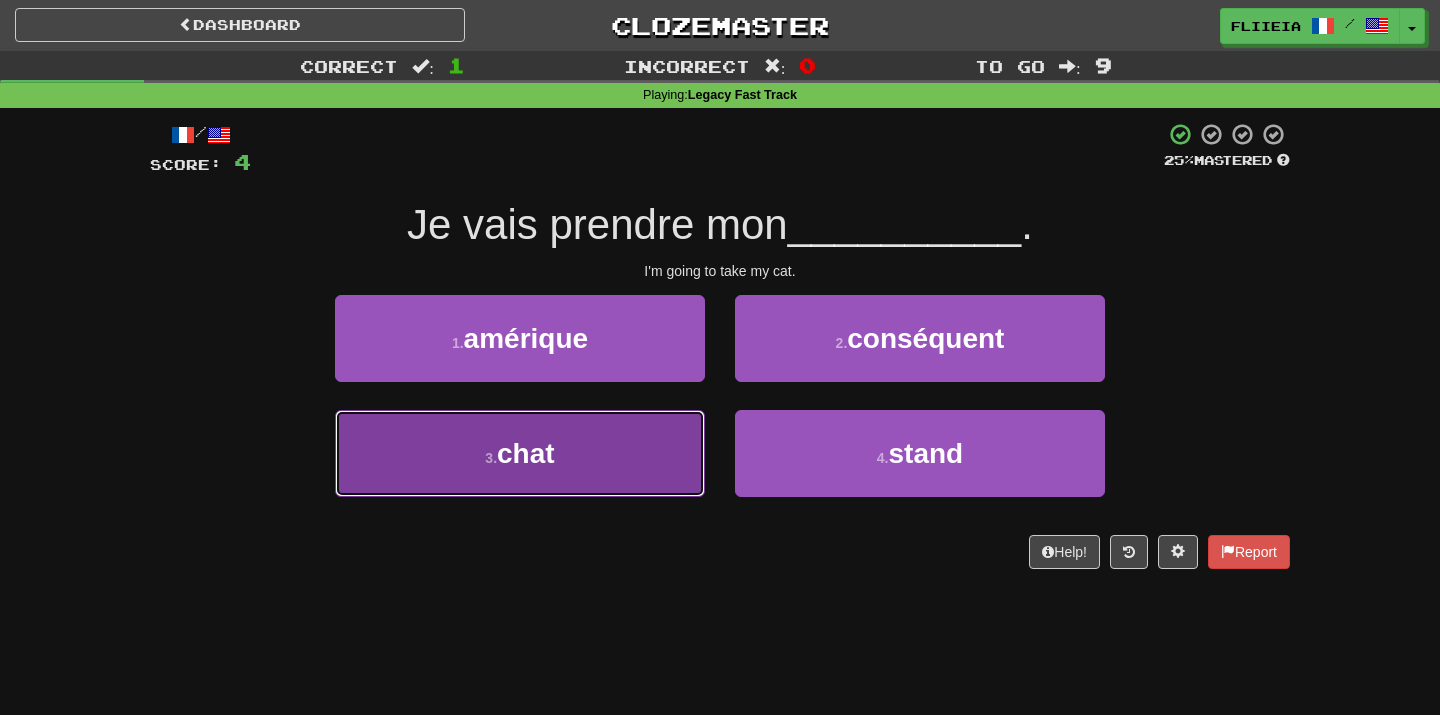 click on "3 .  chat" at bounding box center (520, 453) 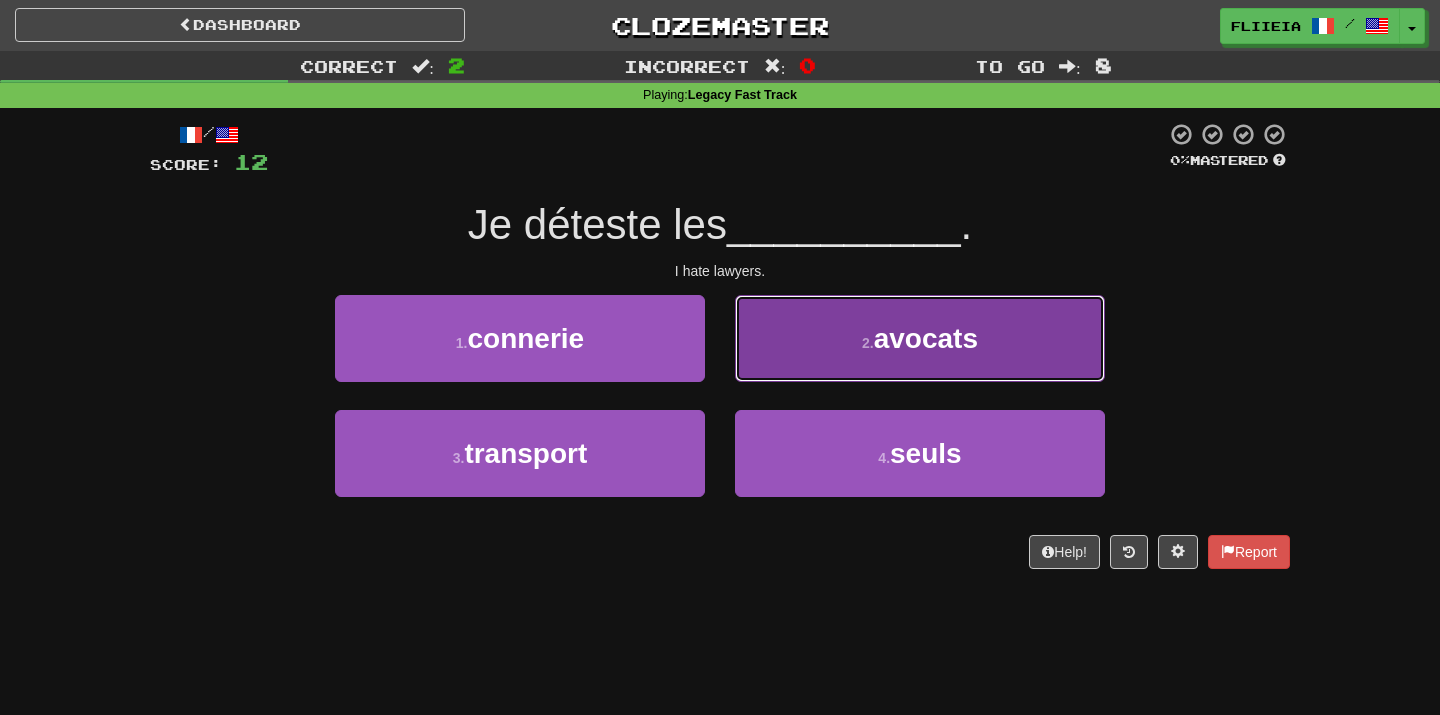 click on "2 .  avocats" at bounding box center [920, 338] 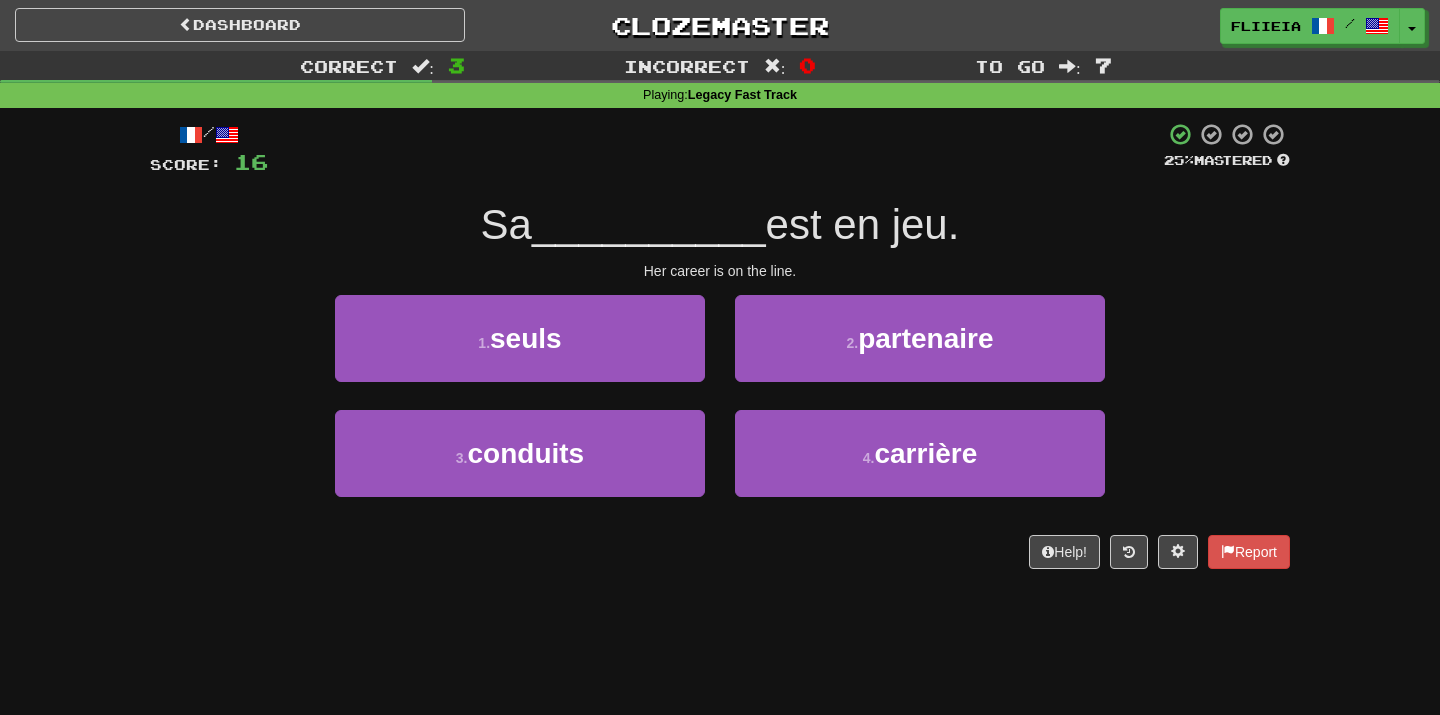 click on "2 .  partenaire" at bounding box center [920, 352] 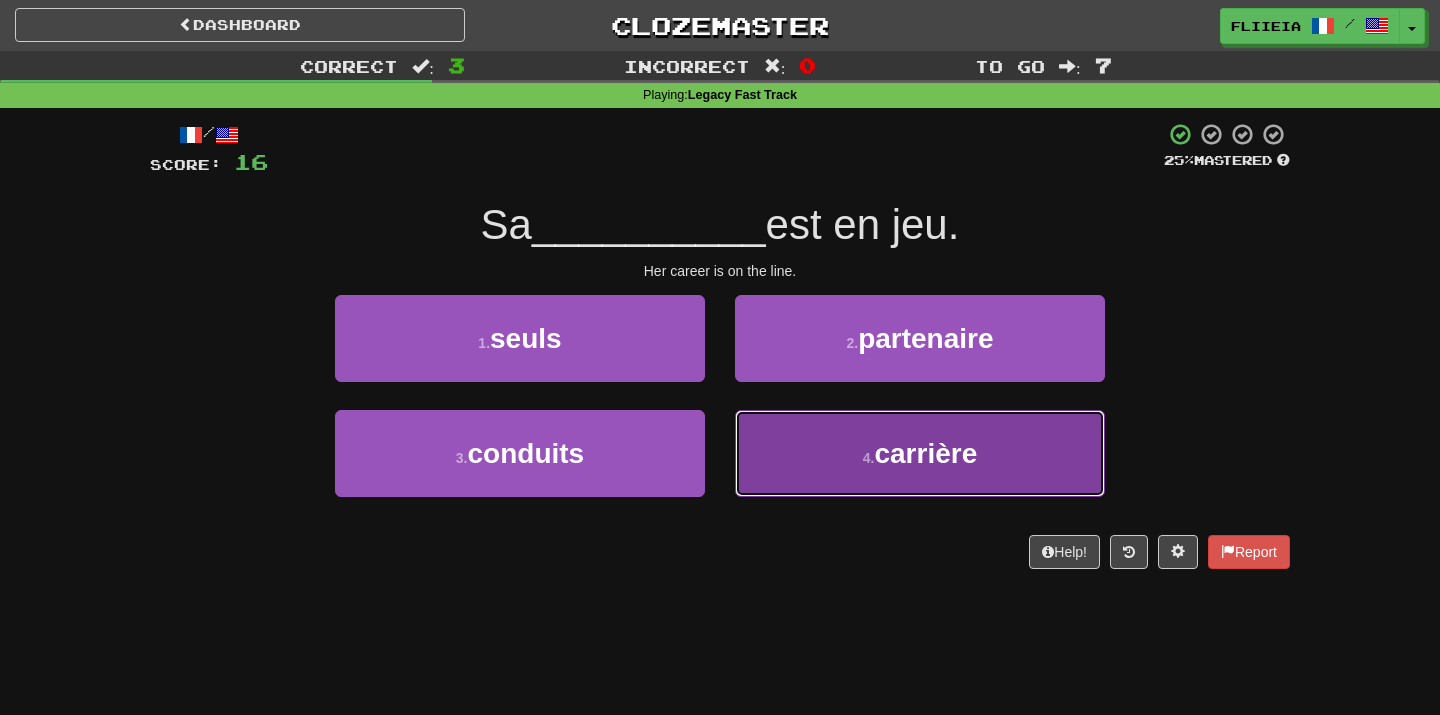 click on "4 .  carrière" at bounding box center (920, 453) 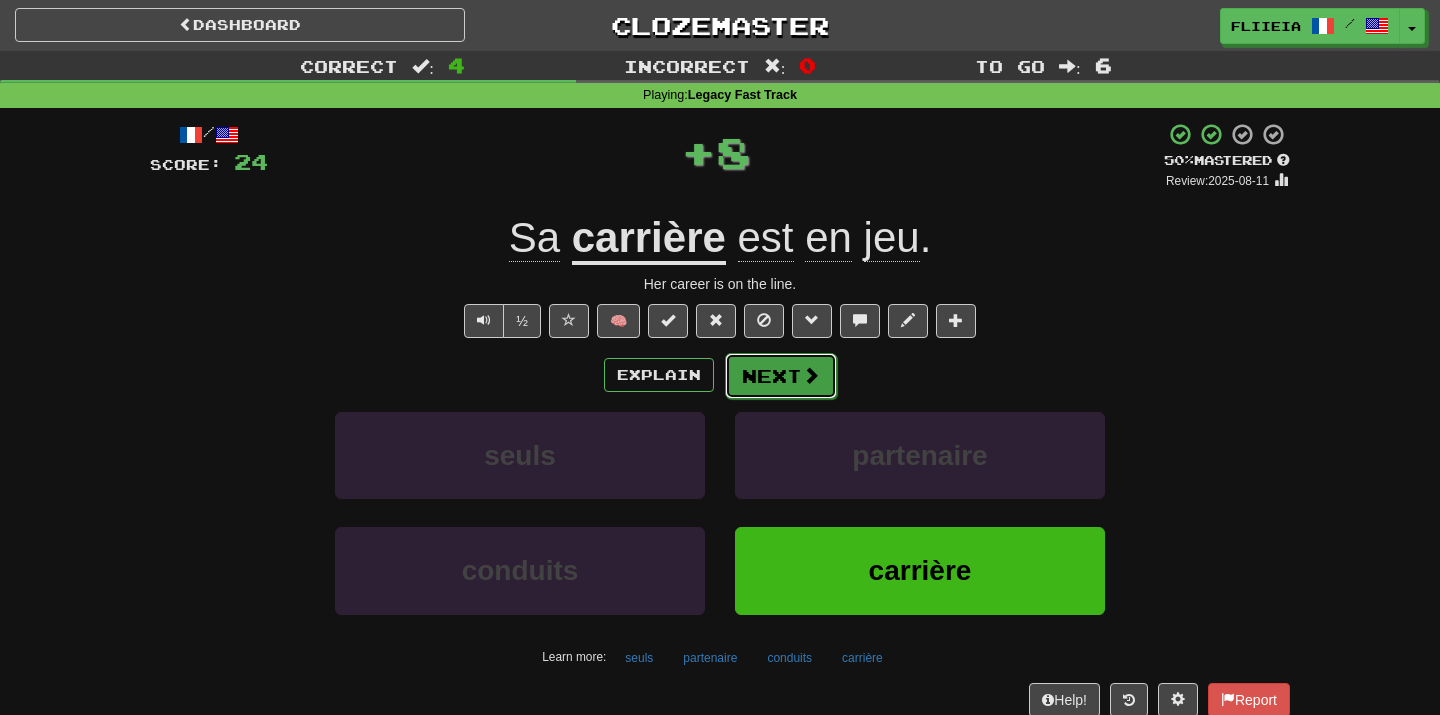 click on "Next" at bounding box center (781, 376) 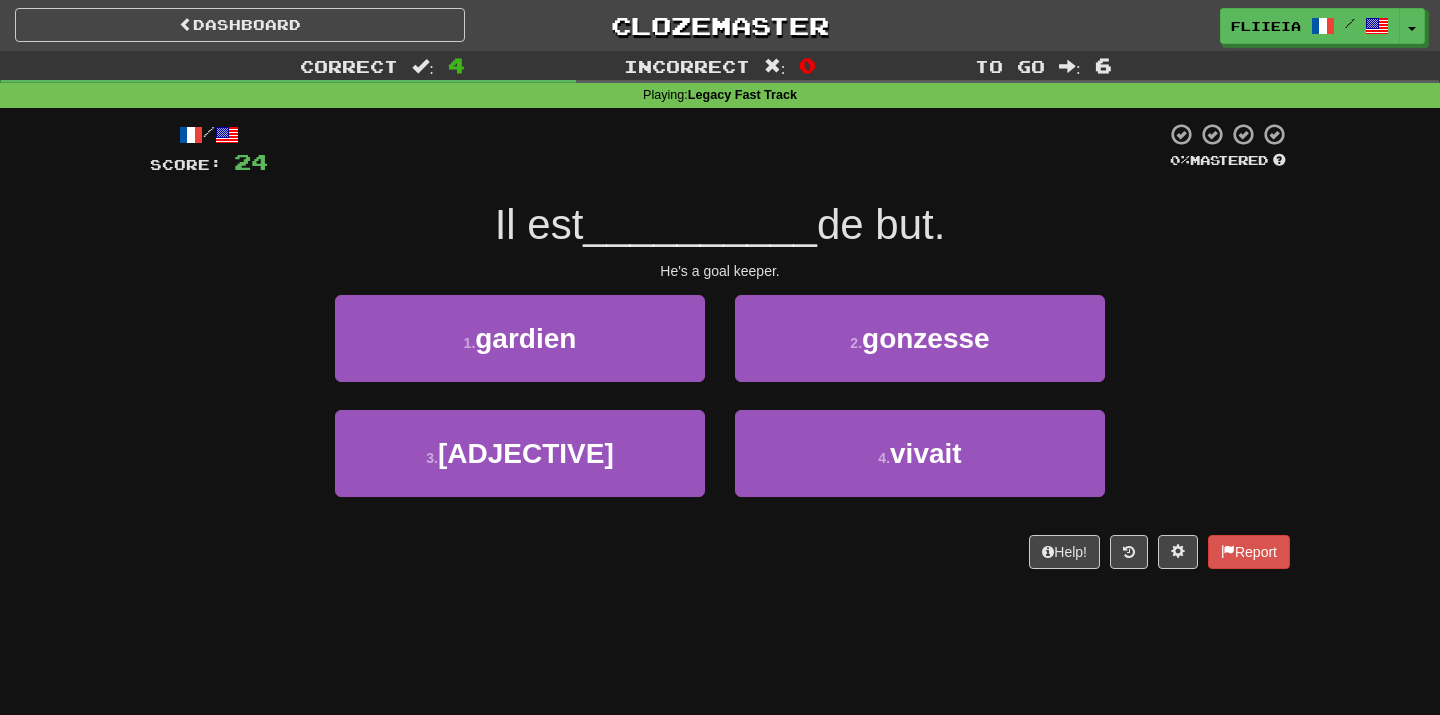click on "2 .  [NAME]" at bounding box center [920, 352] 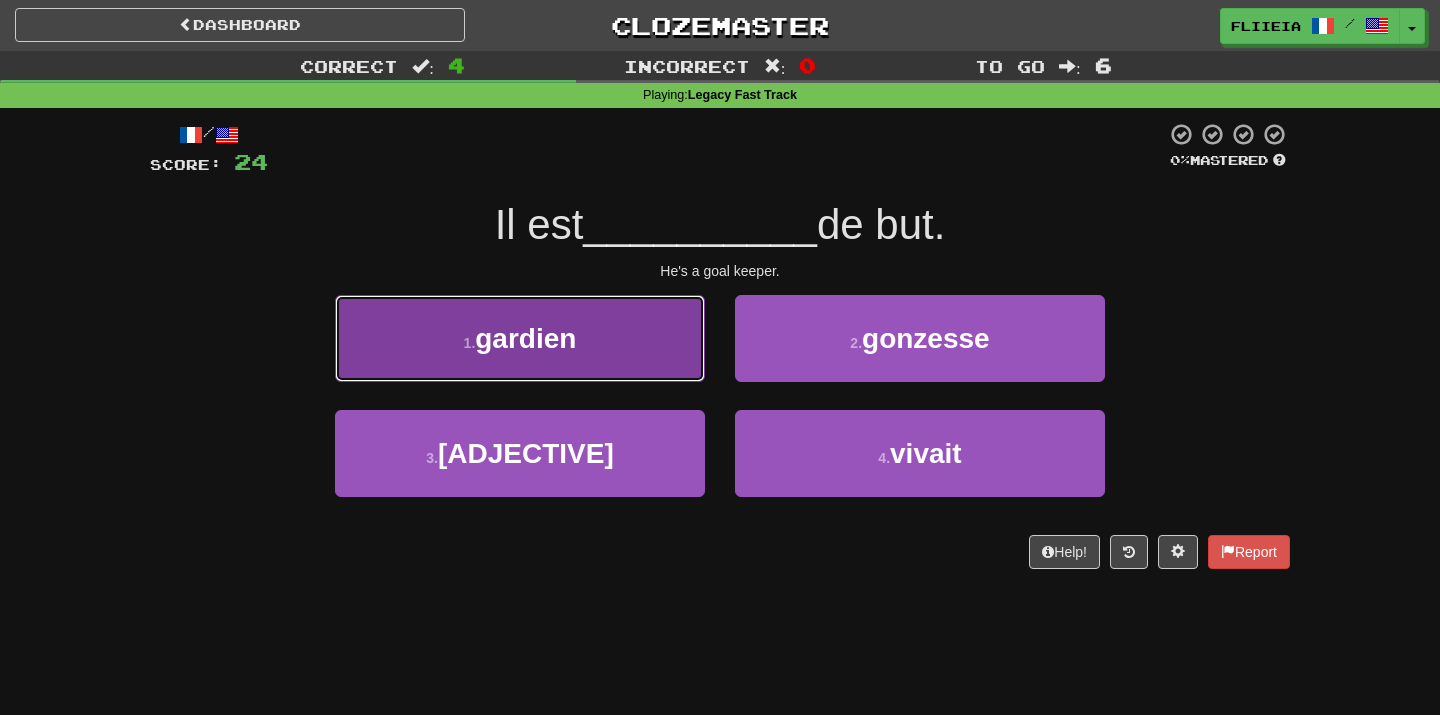 click on "1 .  gardien" at bounding box center [520, 338] 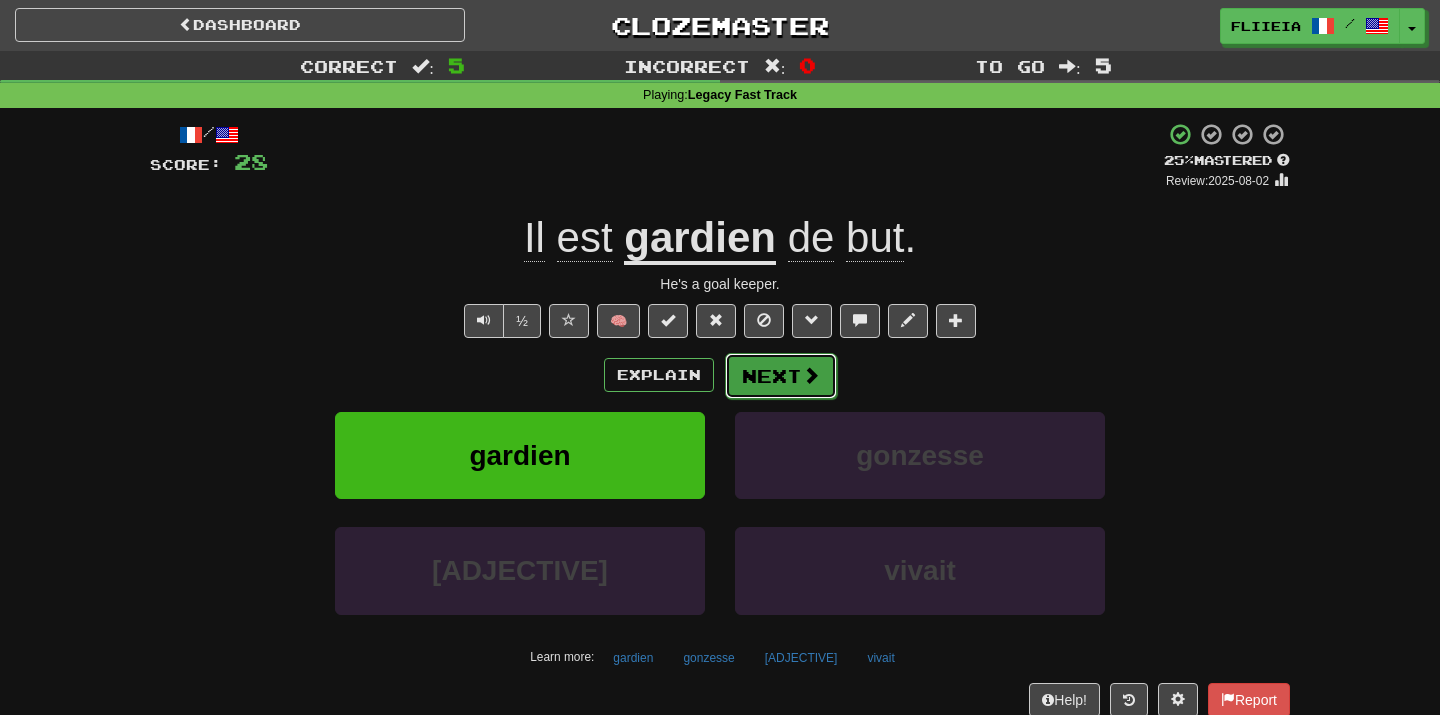 click on "Next" at bounding box center (781, 376) 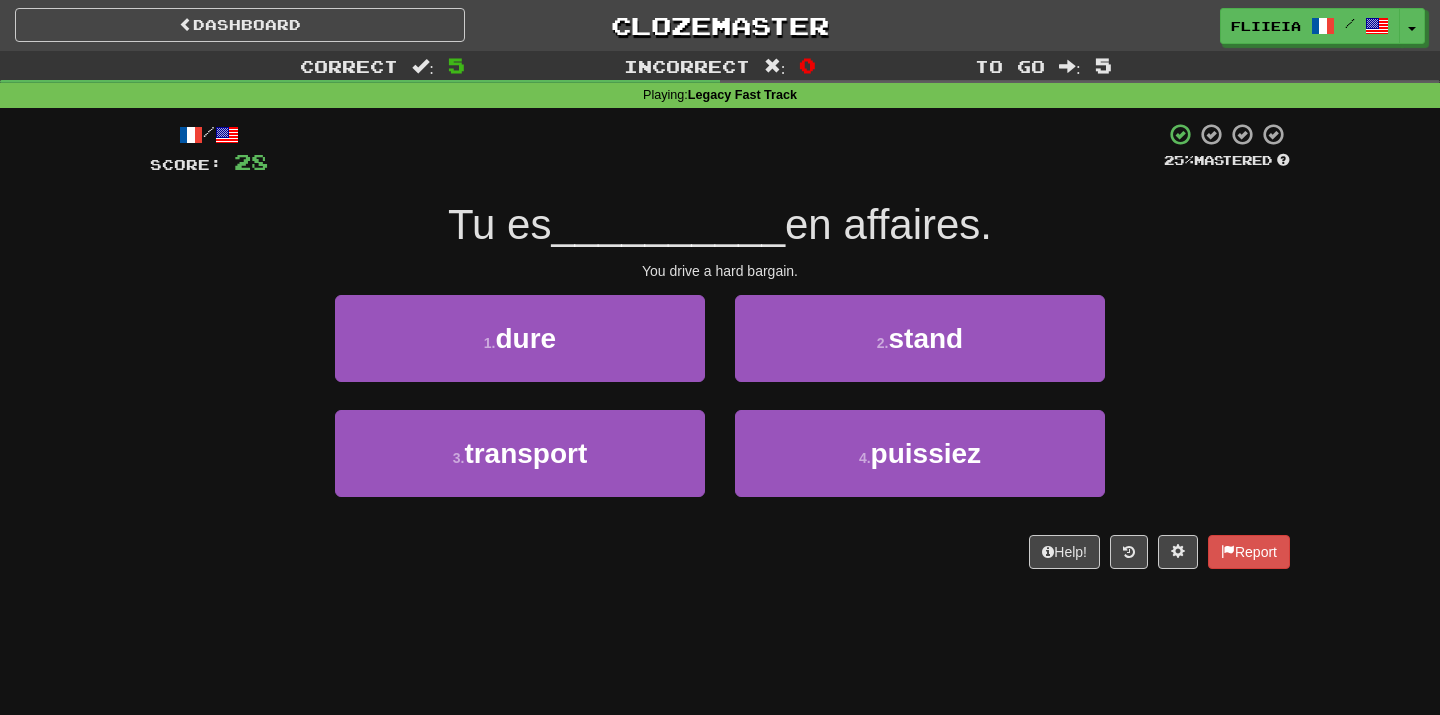 click on "2 .  stand" at bounding box center [920, 352] 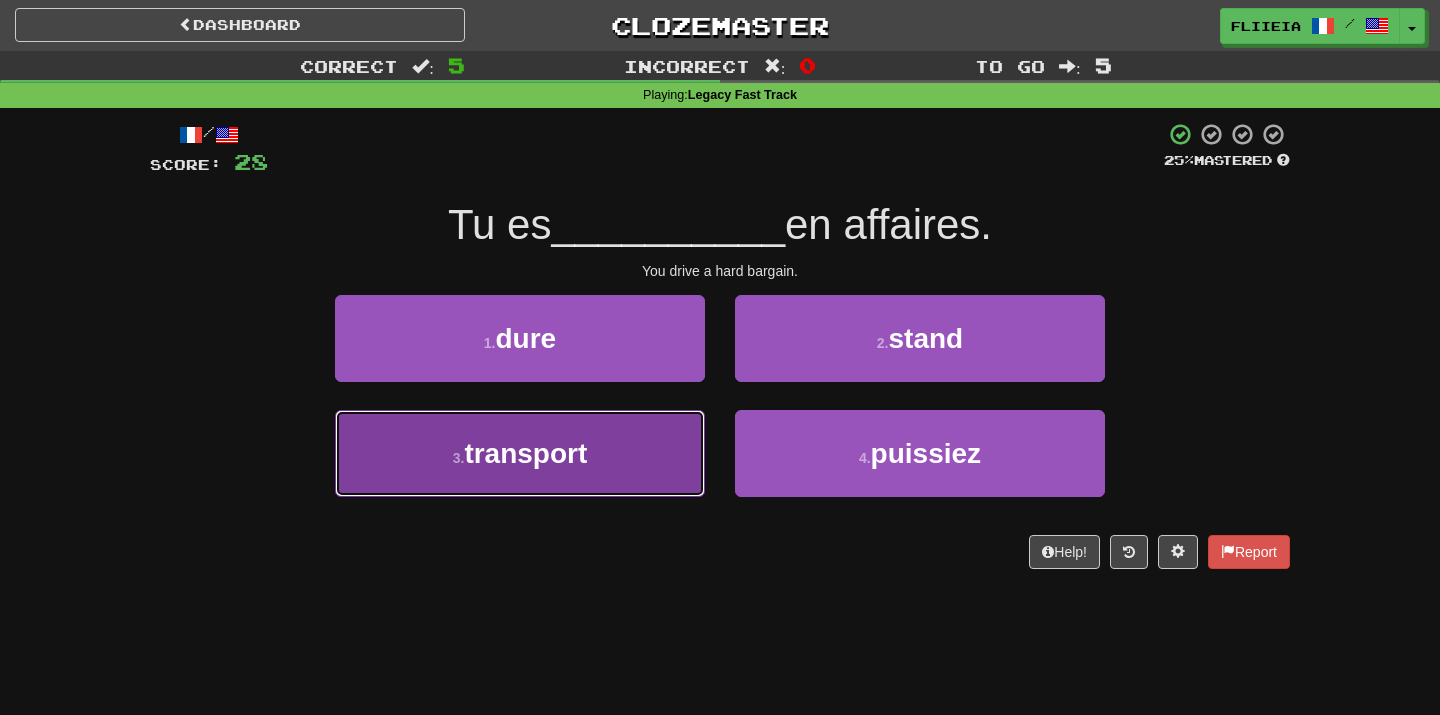 click on "3 .  transport" at bounding box center [520, 453] 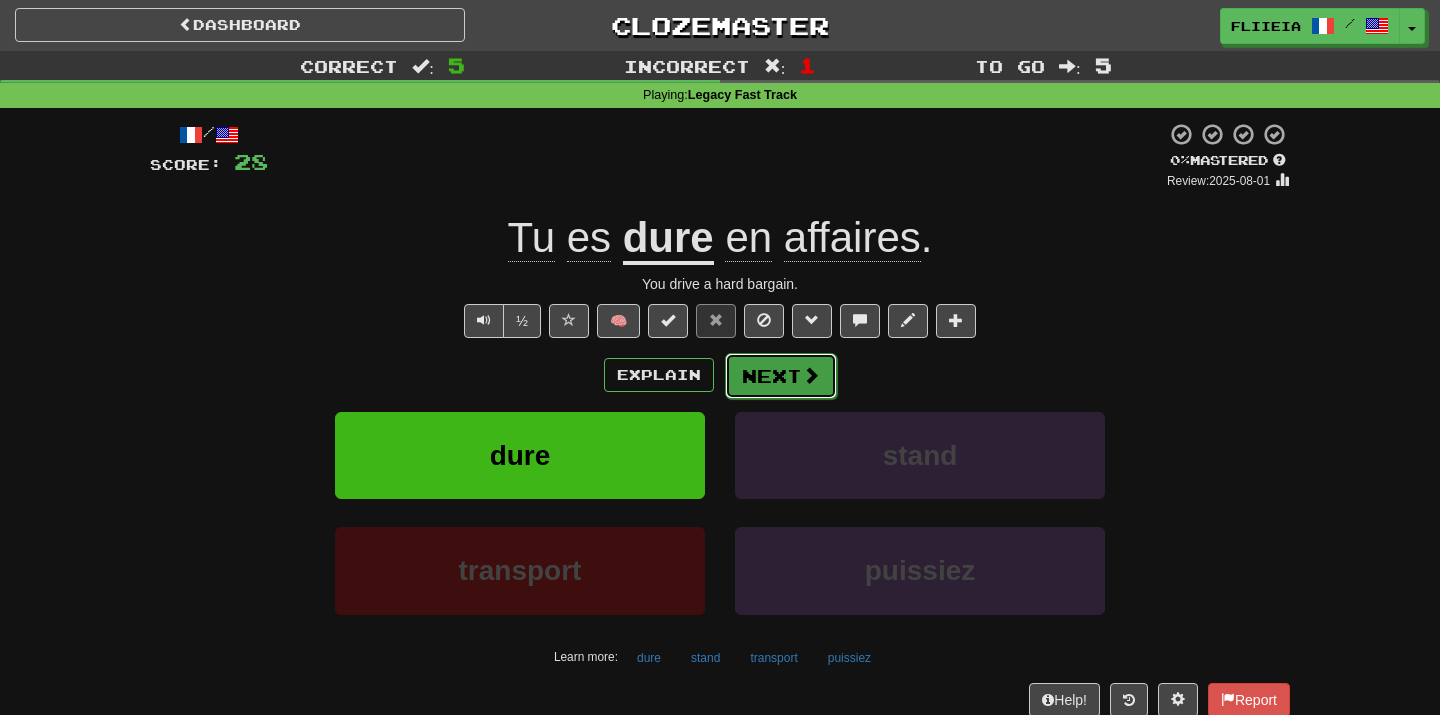 click on "Next" at bounding box center [781, 376] 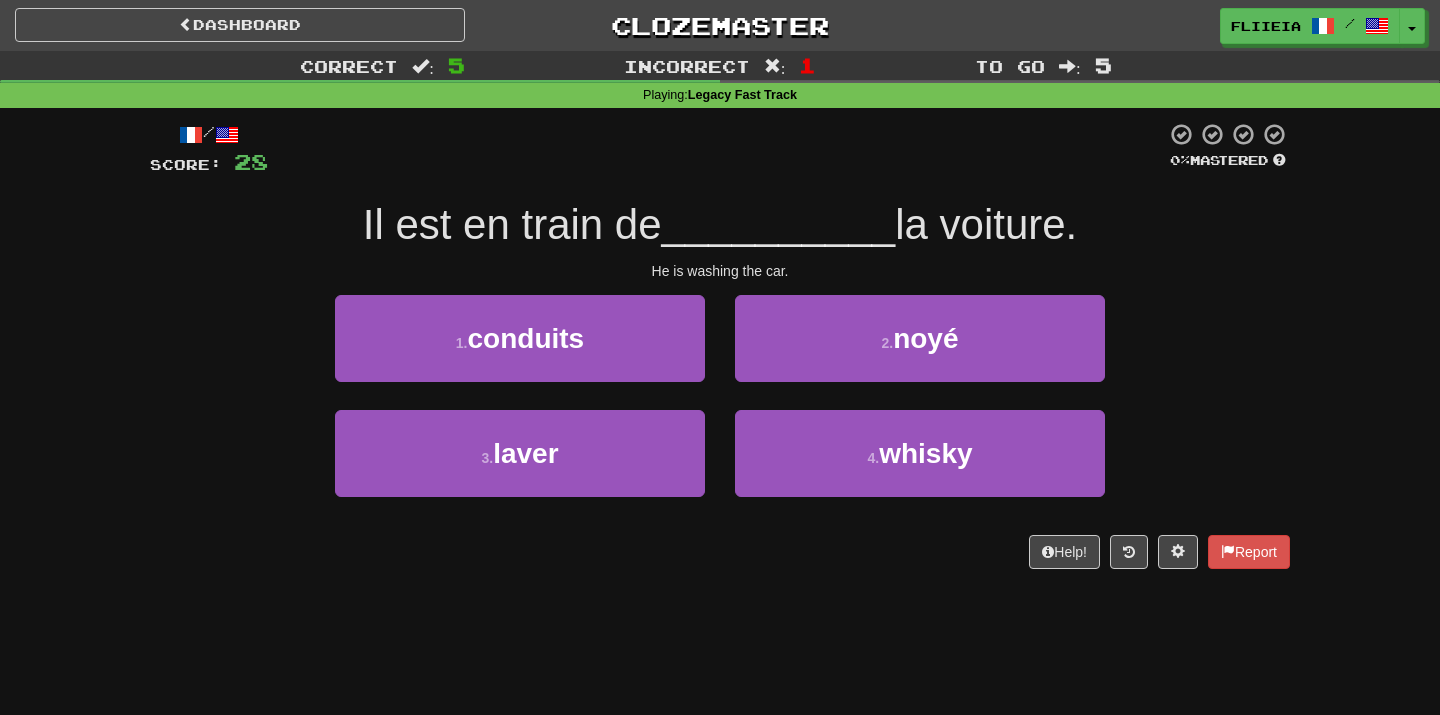 click on "2 .  noyé" at bounding box center (920, 352) 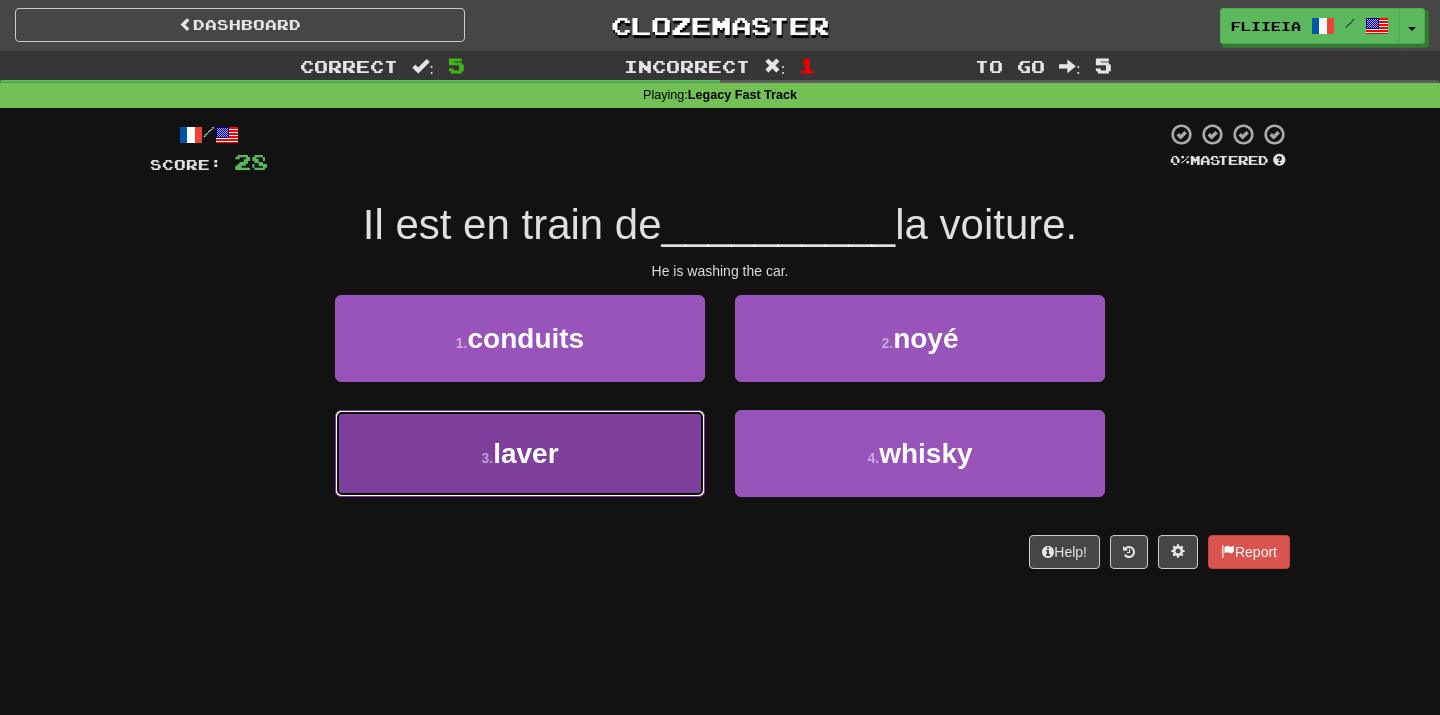 click on "3 .  laver" at bounding box center (520, 453) 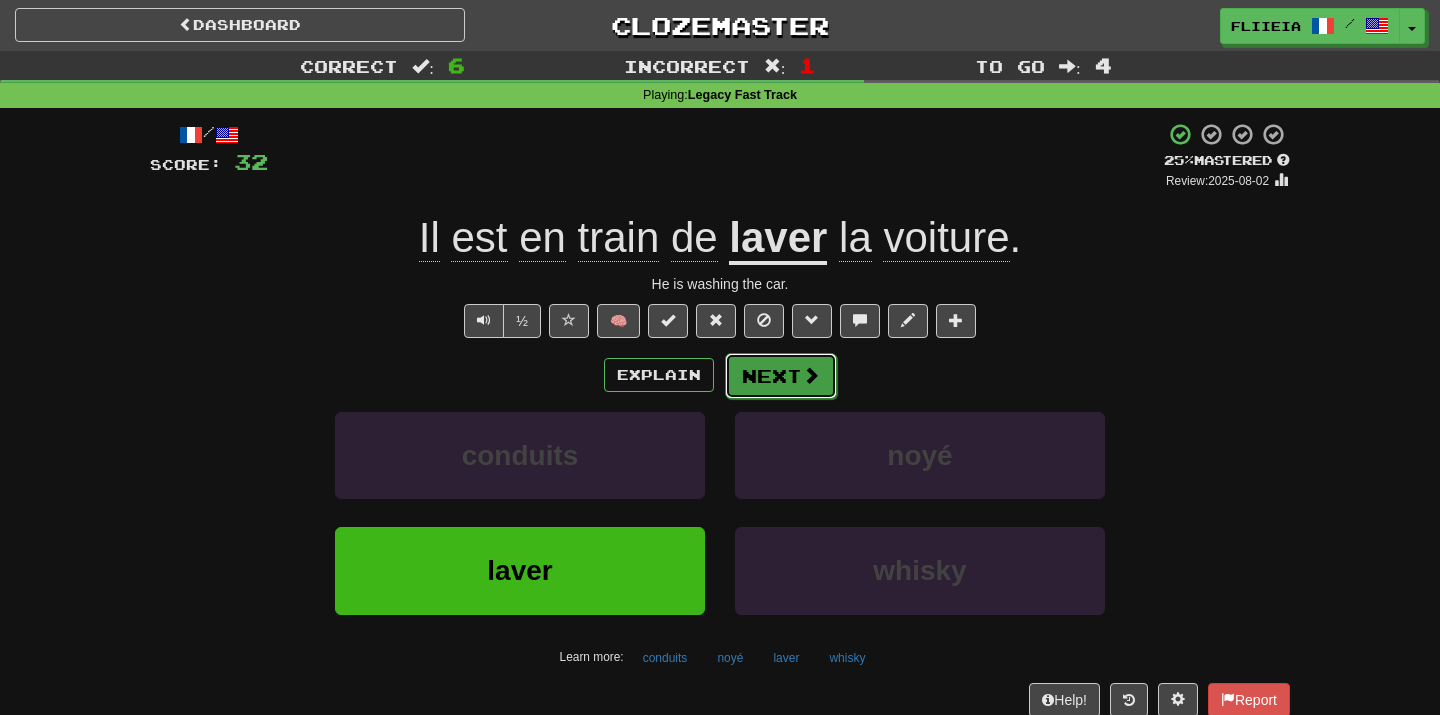 click on "Next" at bounding box center [781, 376] 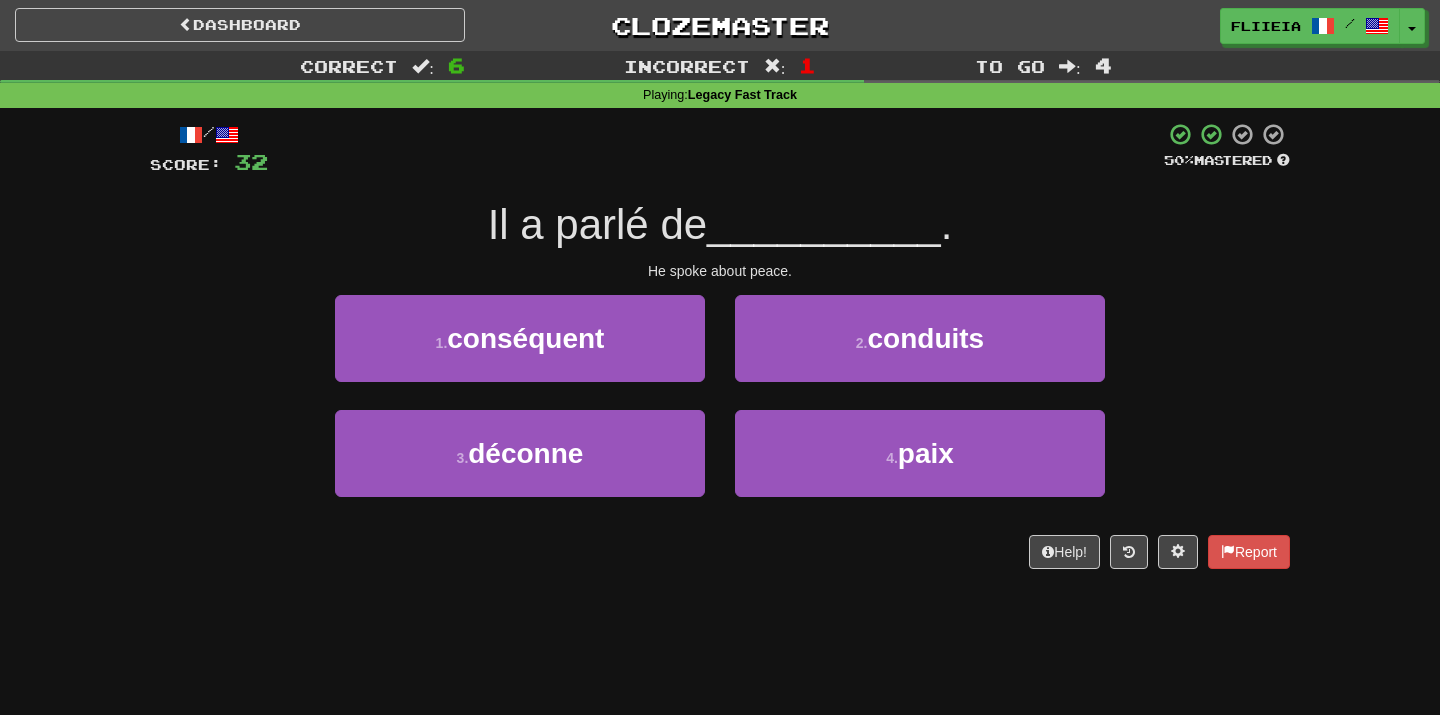 click on "1 .  conséquent" at bounding box center [520, 352] 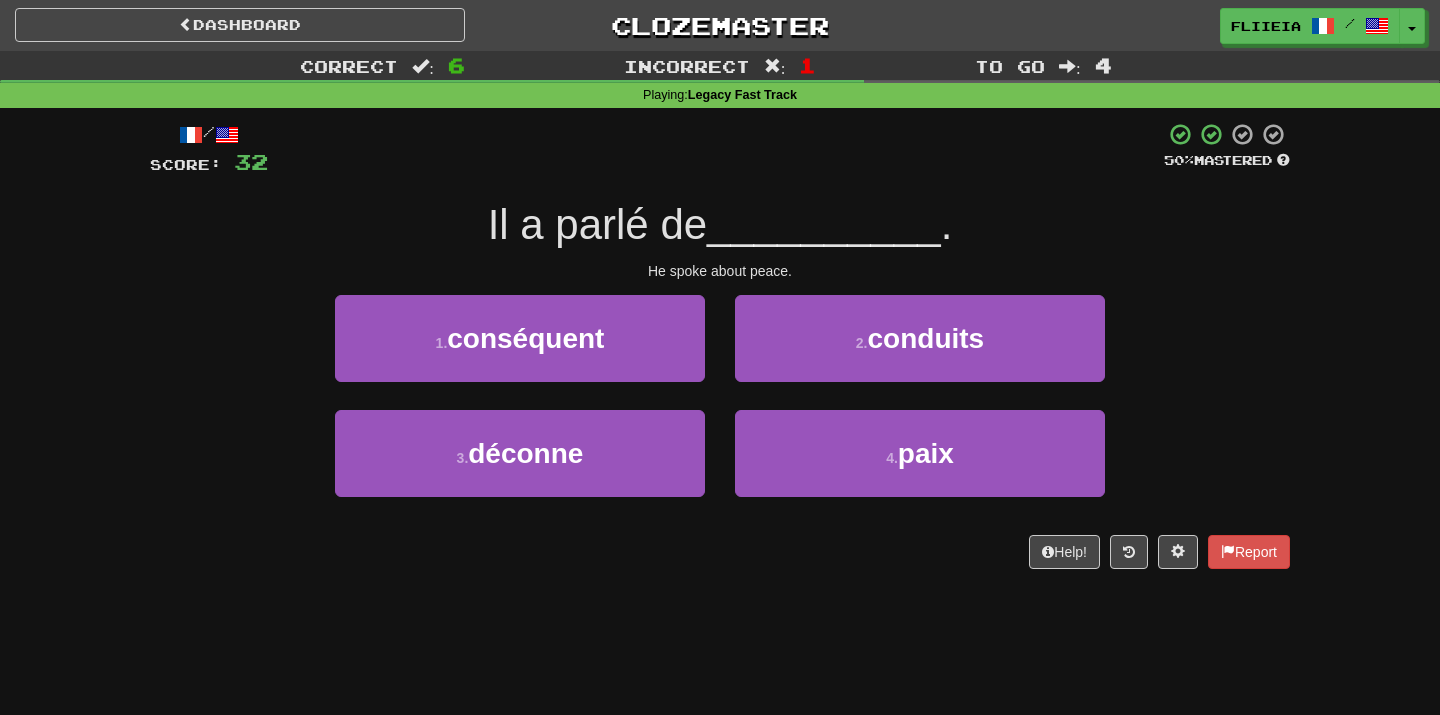 click on "1 .  conséquent" at bounding box center [520, 352] 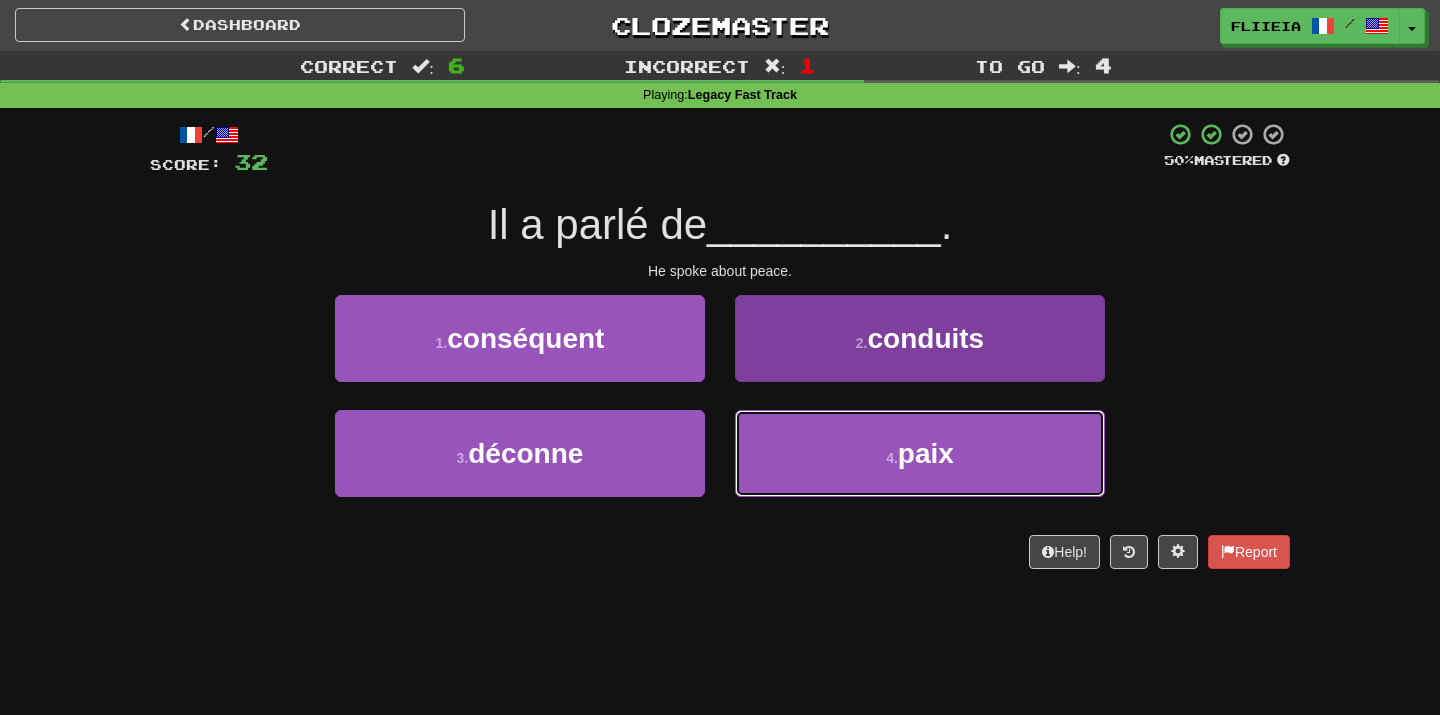 click on "4 .  paix" at bounding box center (920, 453) 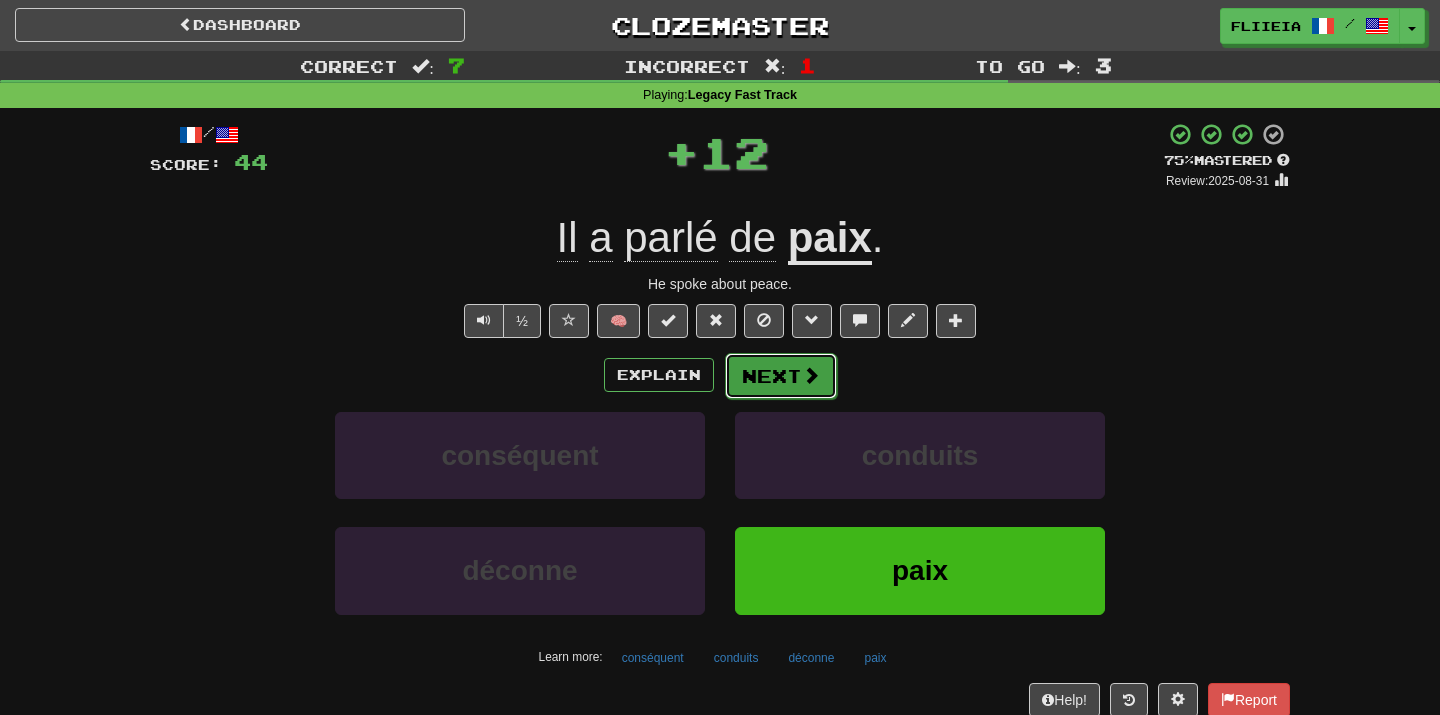 click on "Next" at bounding box center (781, 376) 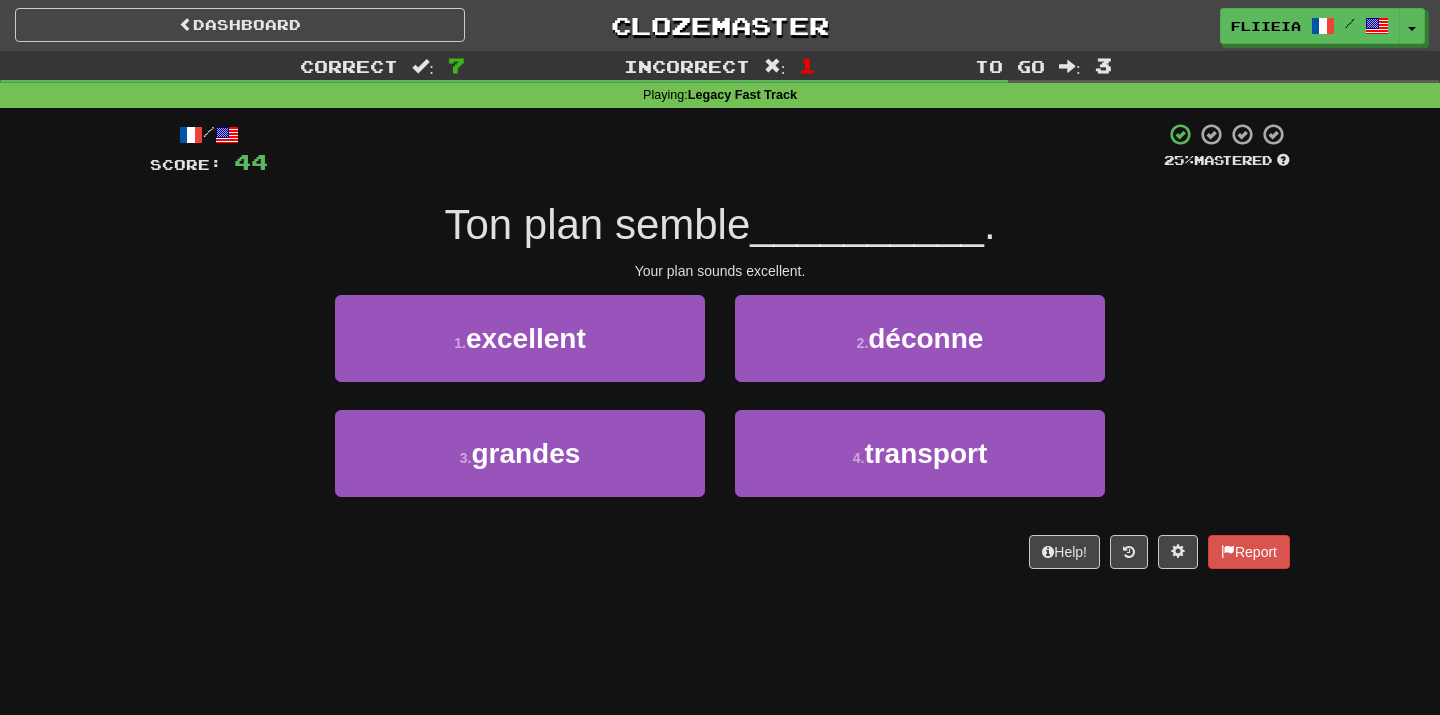 click on "2 .  déconne" at bounding box center [920, 352] 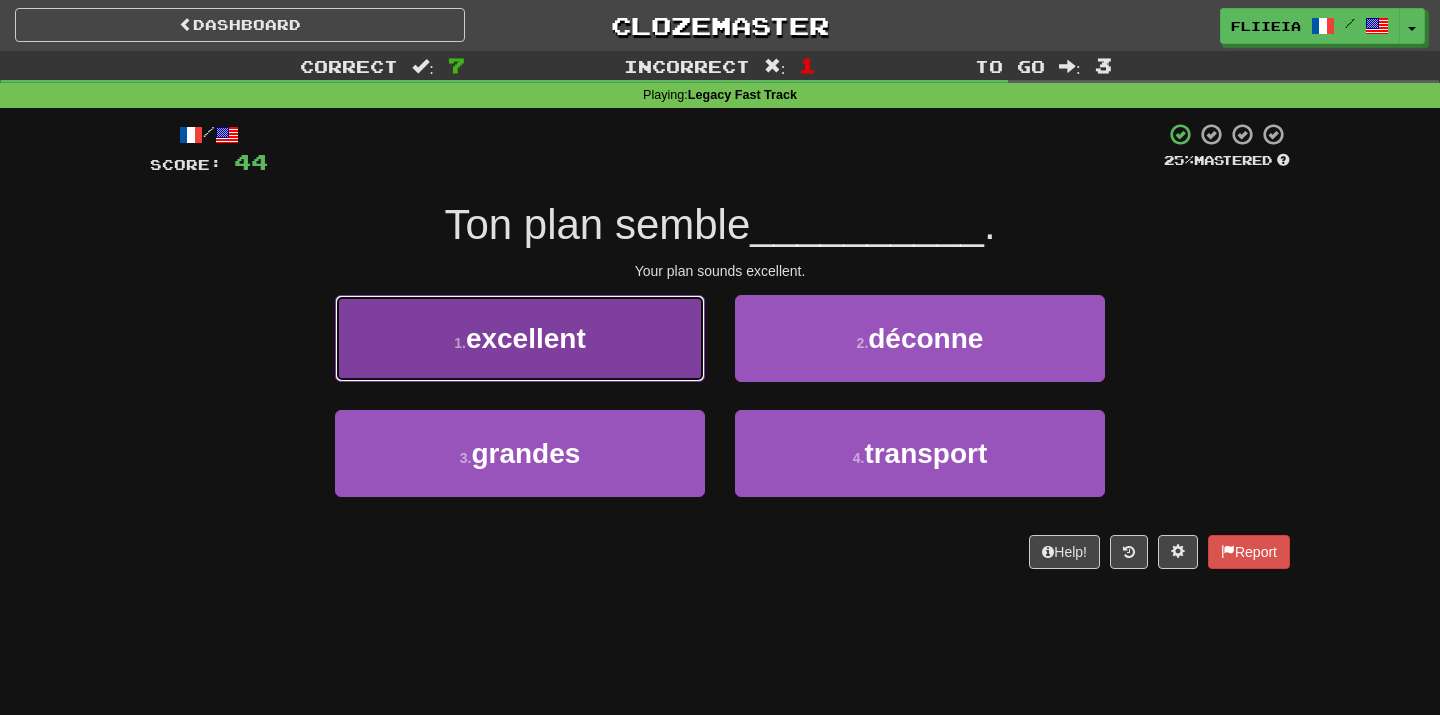 click on "1 .  excellent" at bounding box center [520, 338] 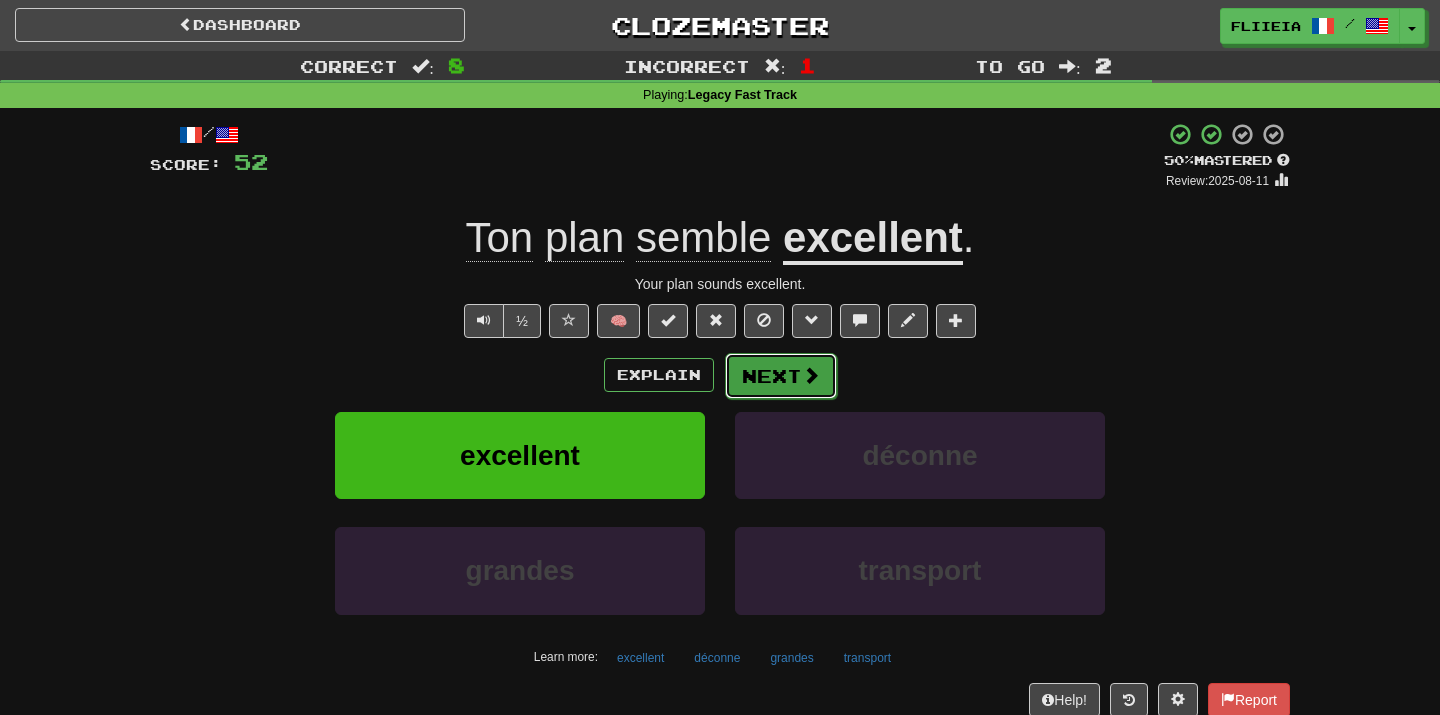 click at bounding box center [811, 375] 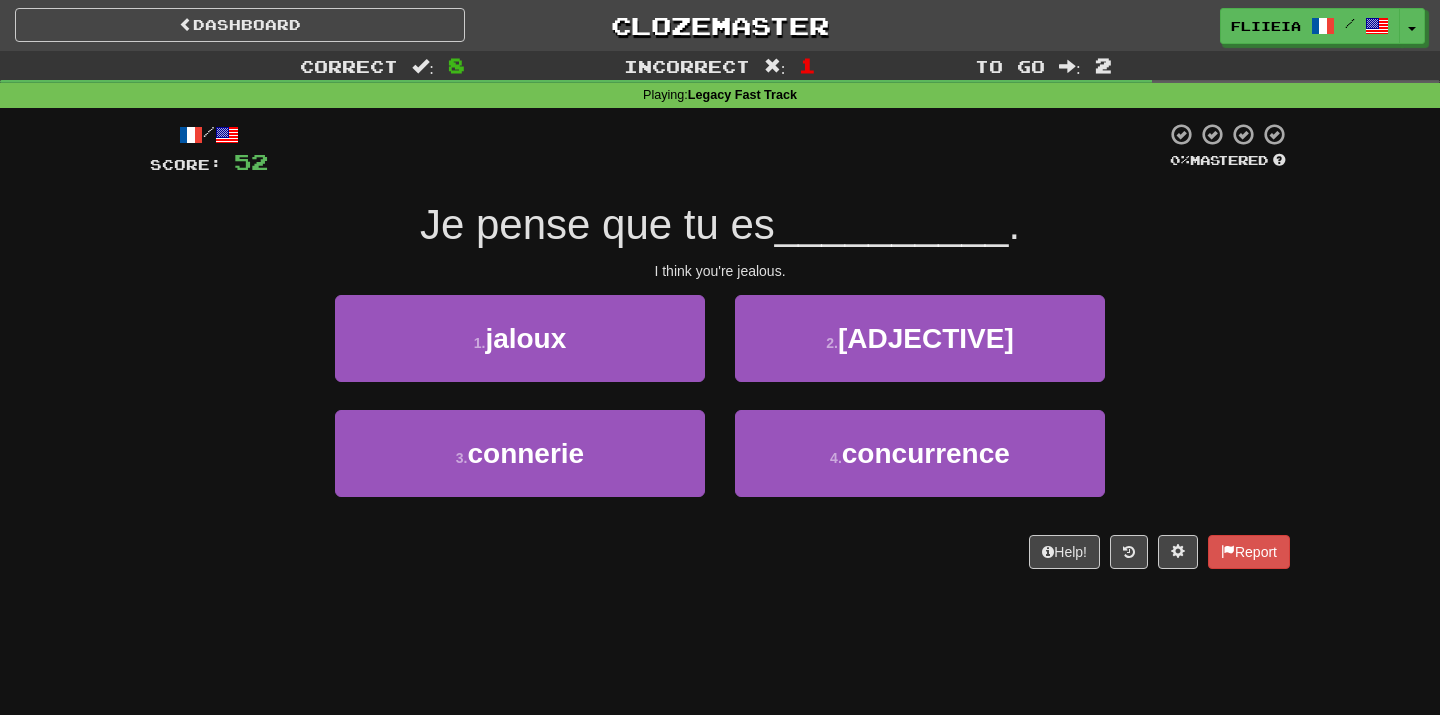 click on "2 .  martiale" at bounding box center [920, 352] 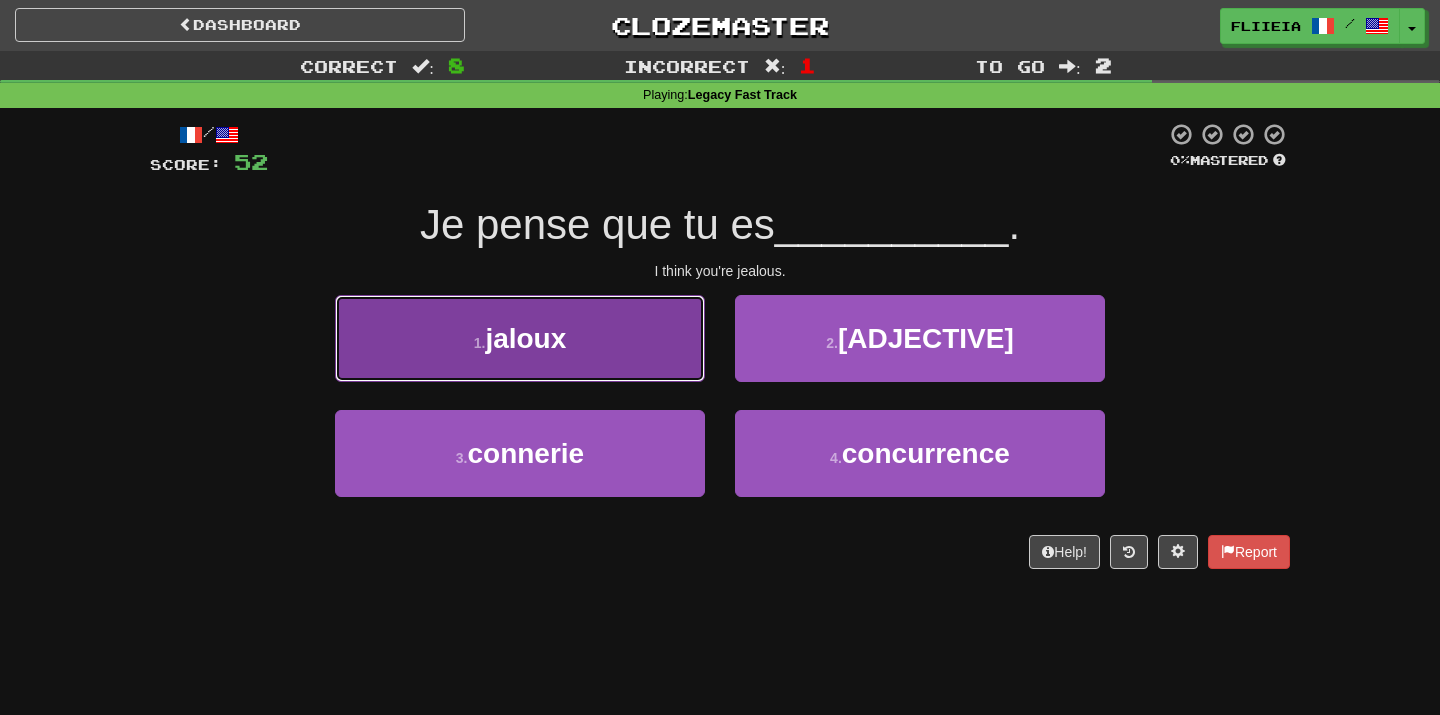 click on "1 .  jaloux" at bounding box center (520, 338) 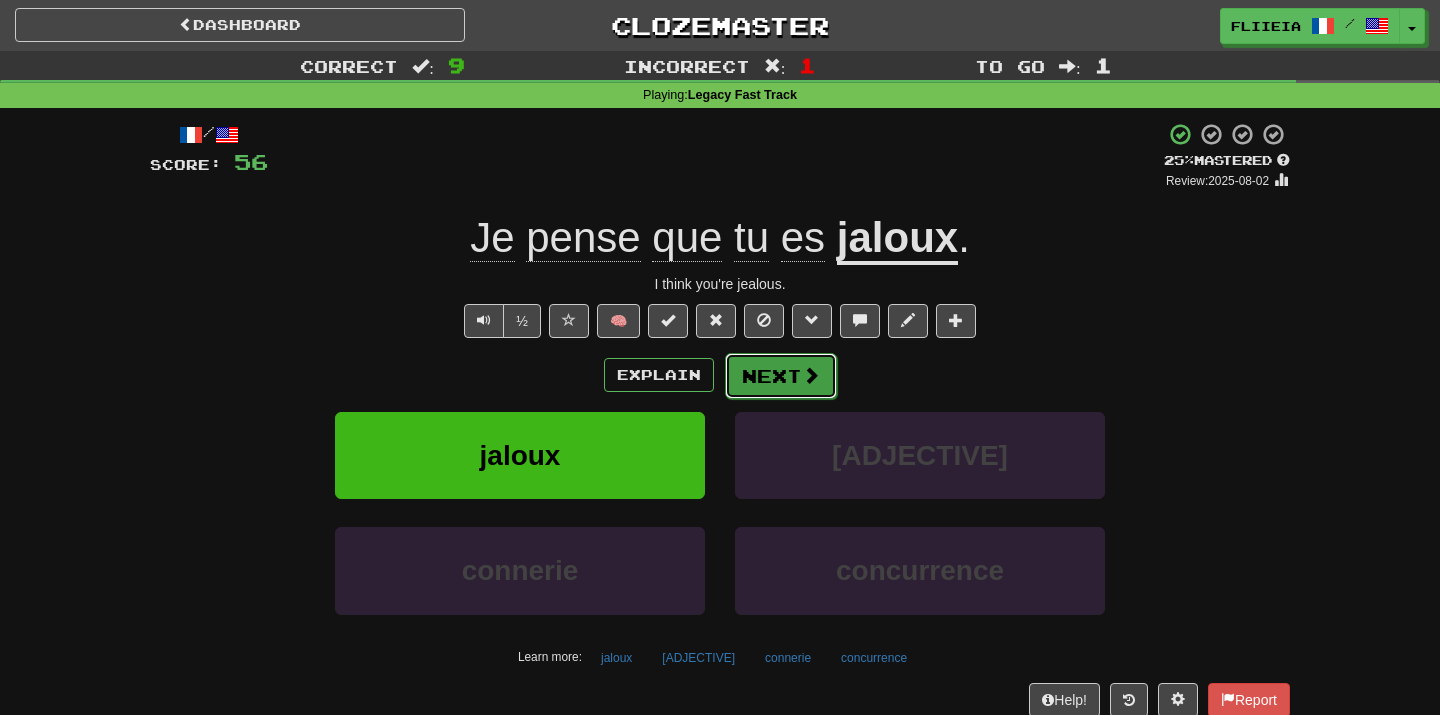 click at bounding box center (811, 375) 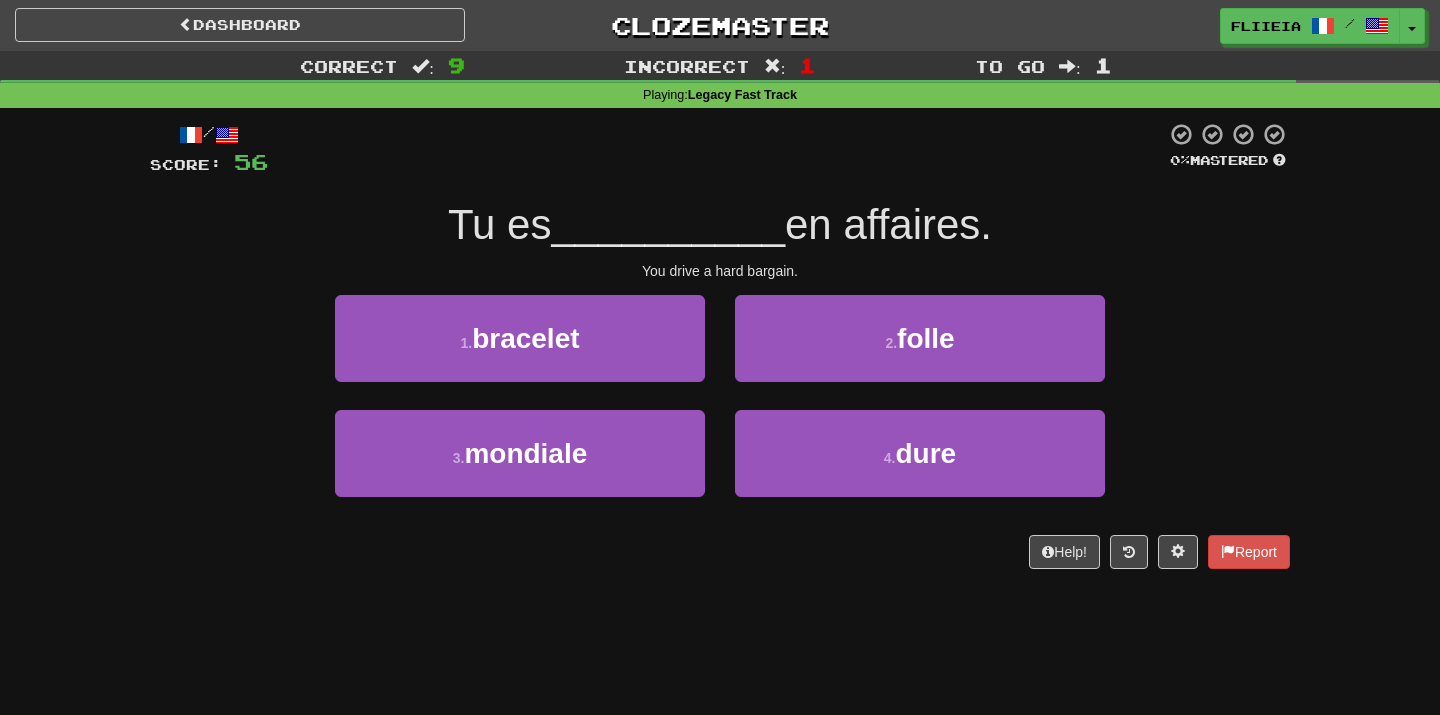 click on "2 .  folle" at bounding box center (920, 352) 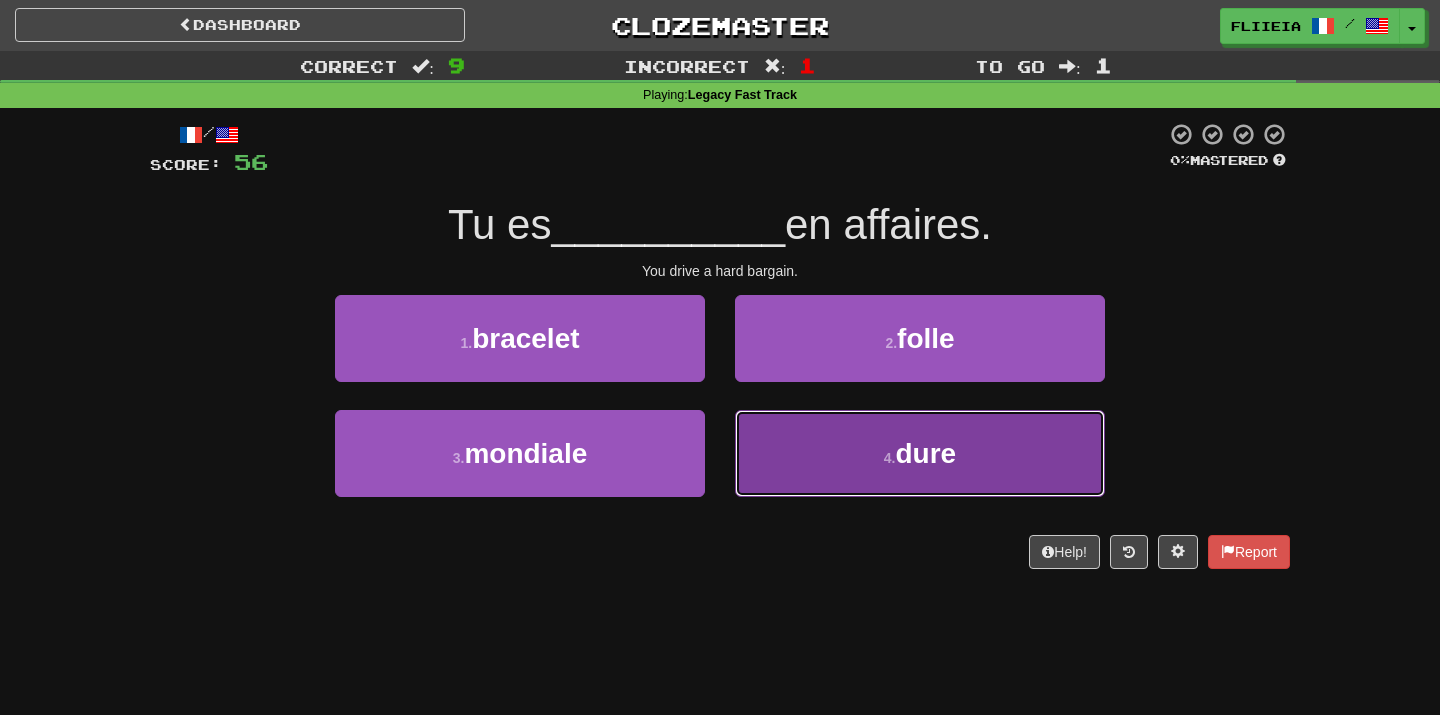 click on "4 .  dure" at bounding box center [920, 453] 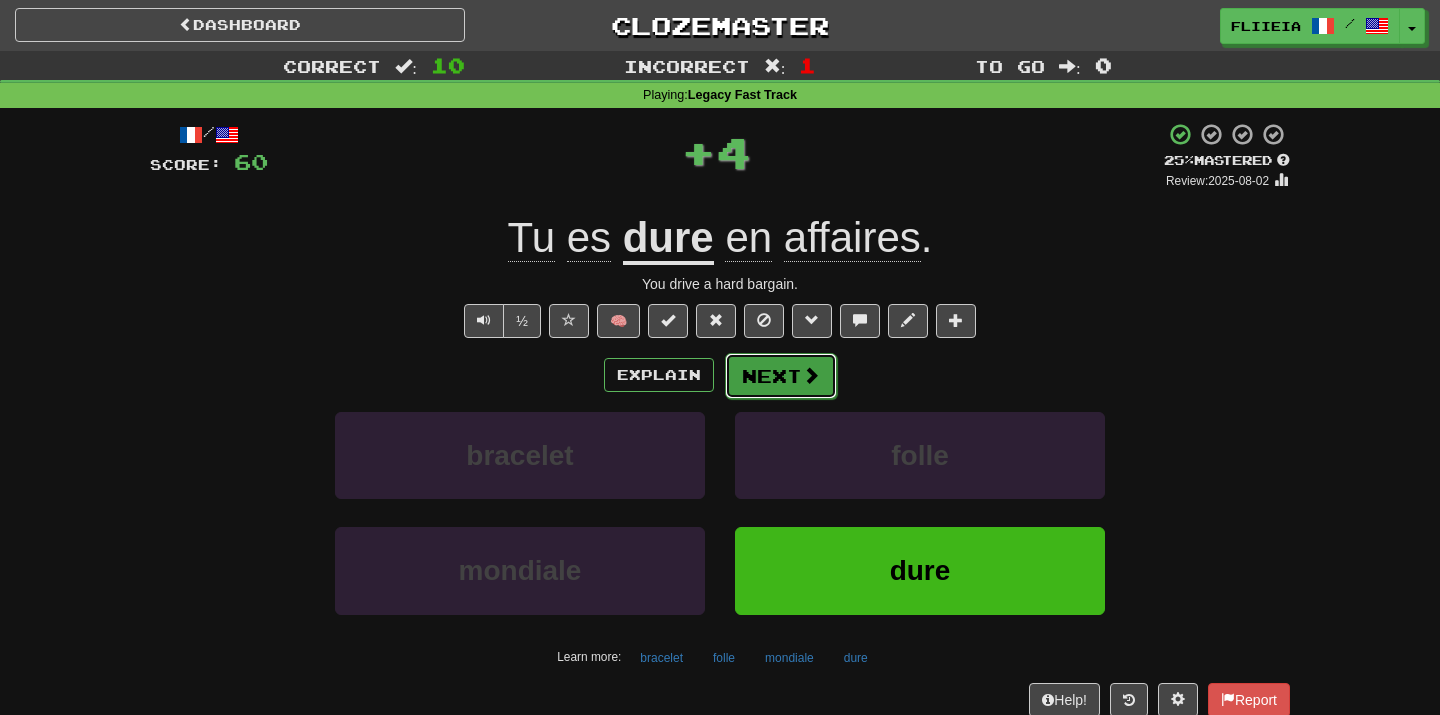 click on "Next" at bounding box center [781, 376] 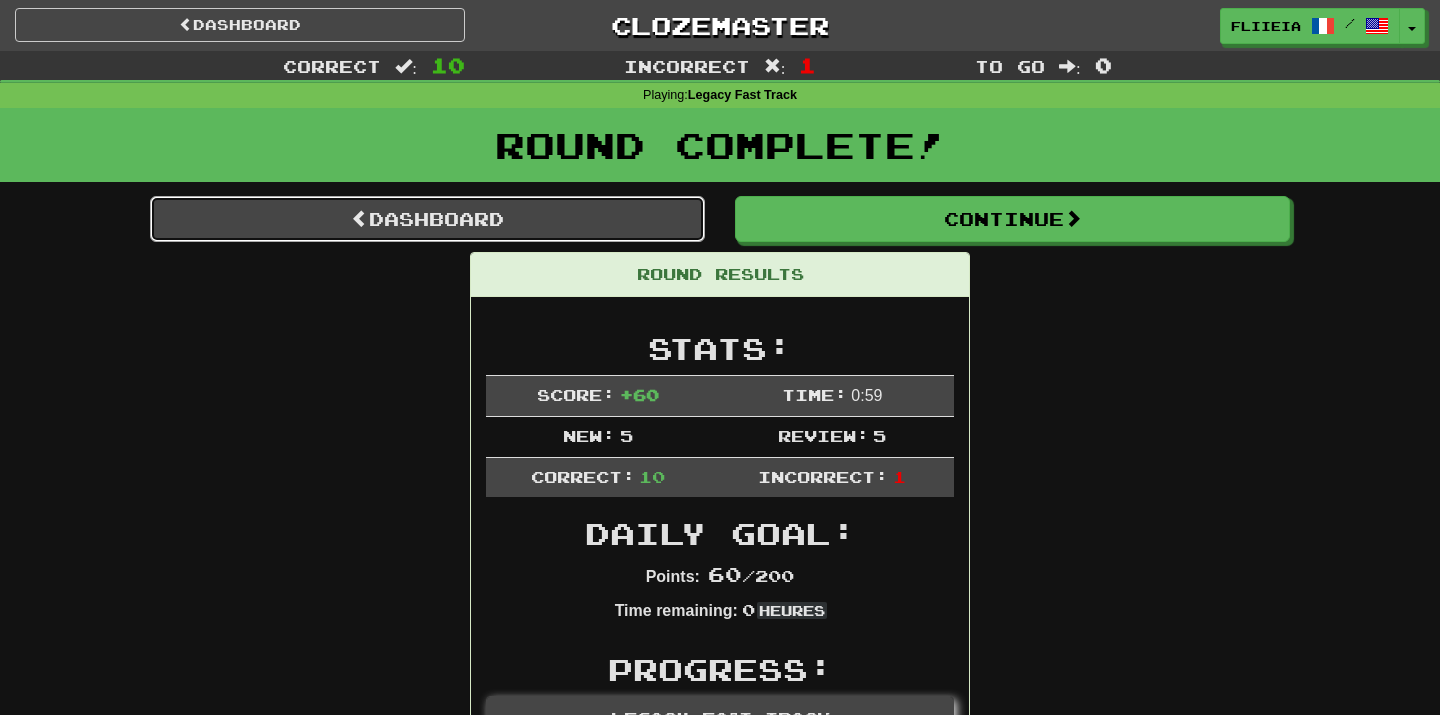 click on "Dashboard" at bounding box center [427, 219] 